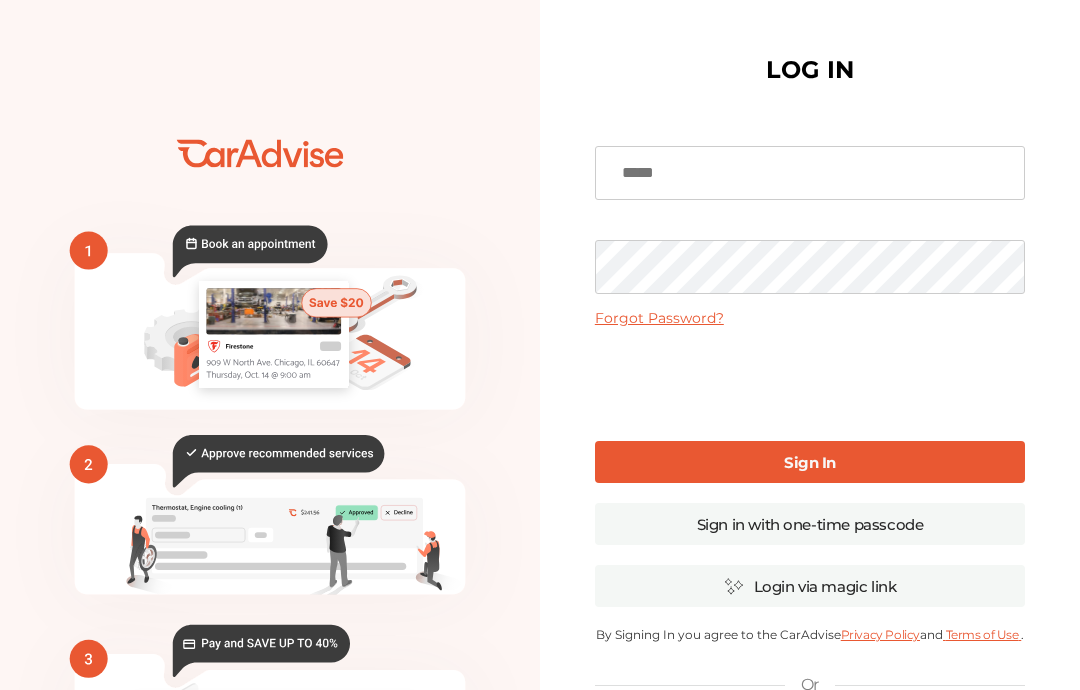 scroll, scrollTop: 0, scrollLeft: 0, axis: both 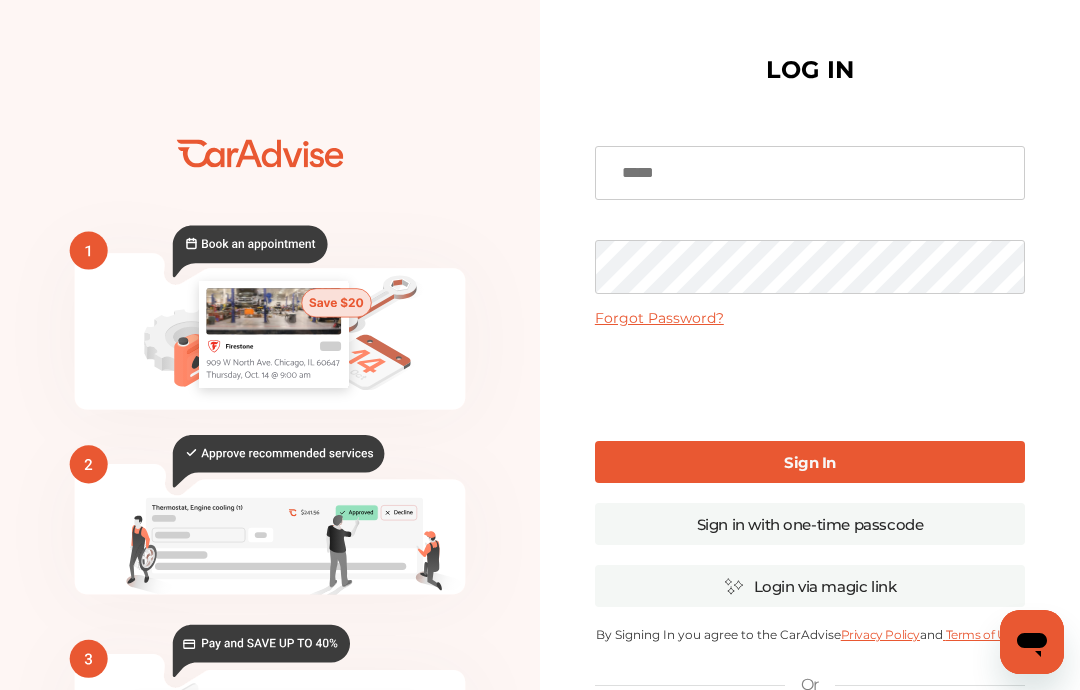click at bounding box center (810, 173) 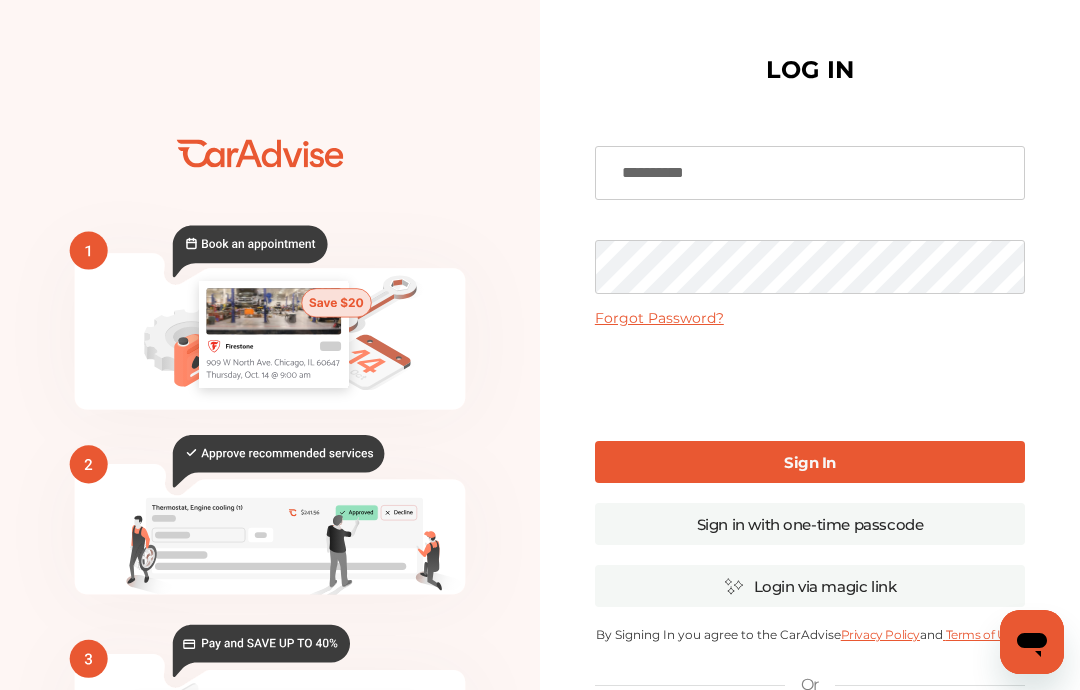 click on "Sign In" at bounding box center (810, 462) 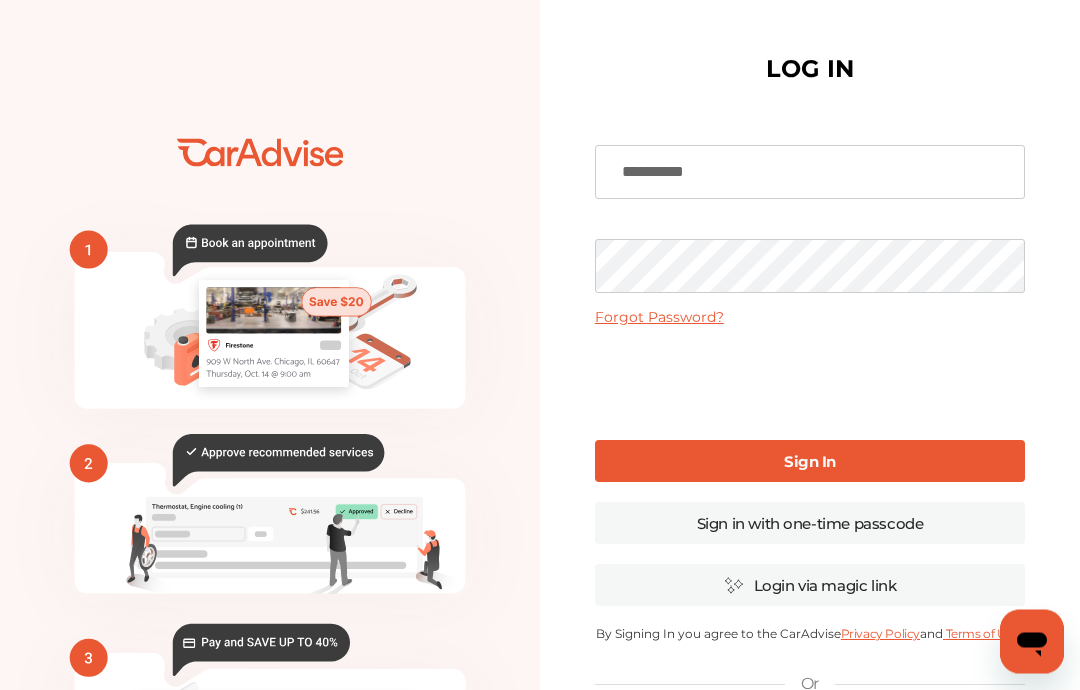scroll, scrollTop: 0, scrollLeft: 0, axis: both 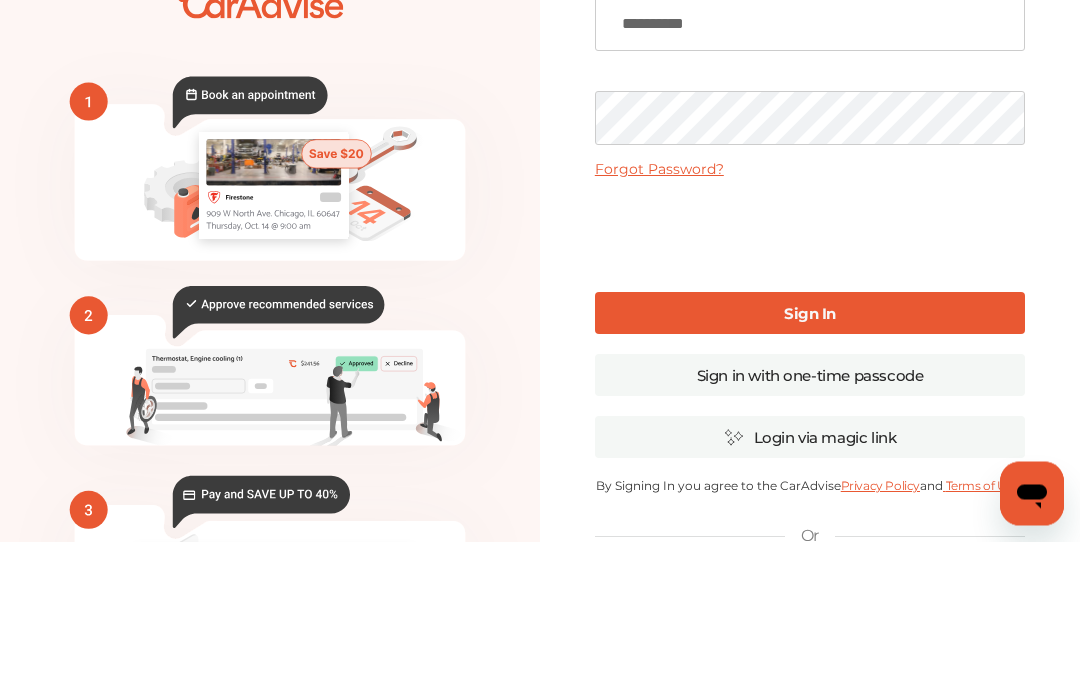 click on "**********" at bounding box center (810, 487) 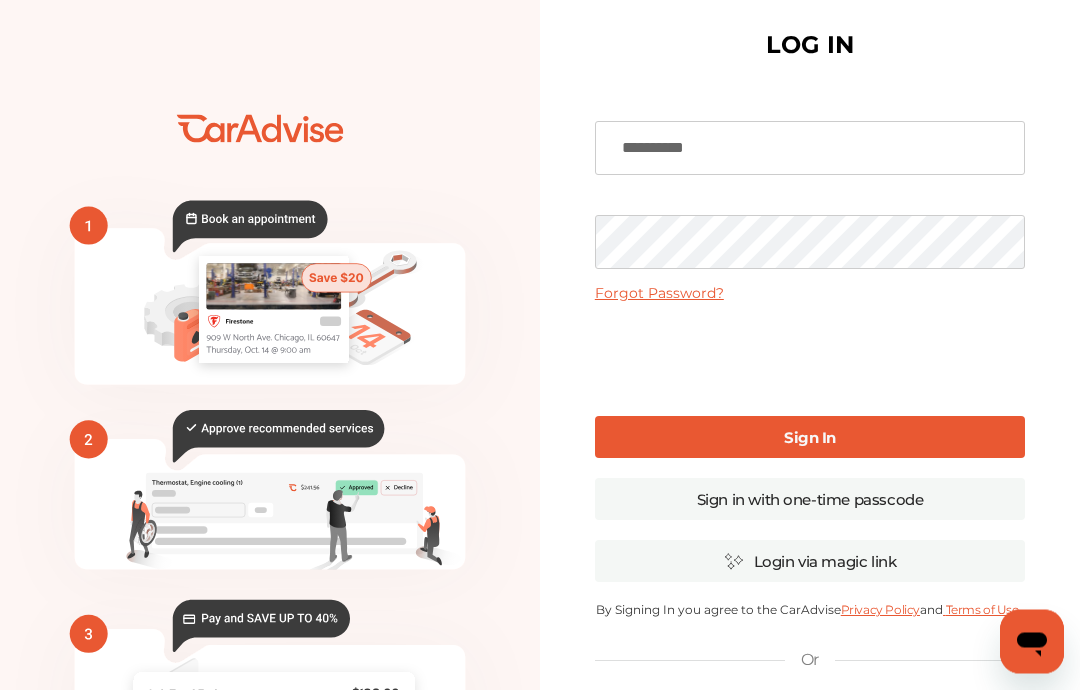 scroll, scrollTop: 26, scrollLeft: 0, axis: vertical 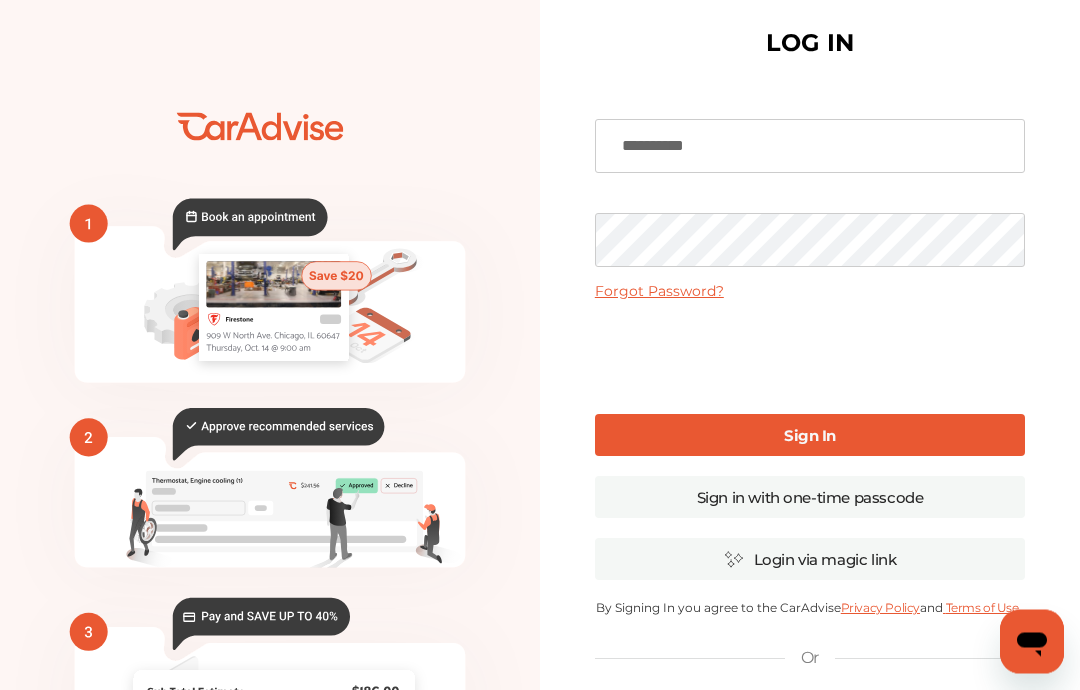 click on "Sign In" at bounding box center (810, 436) 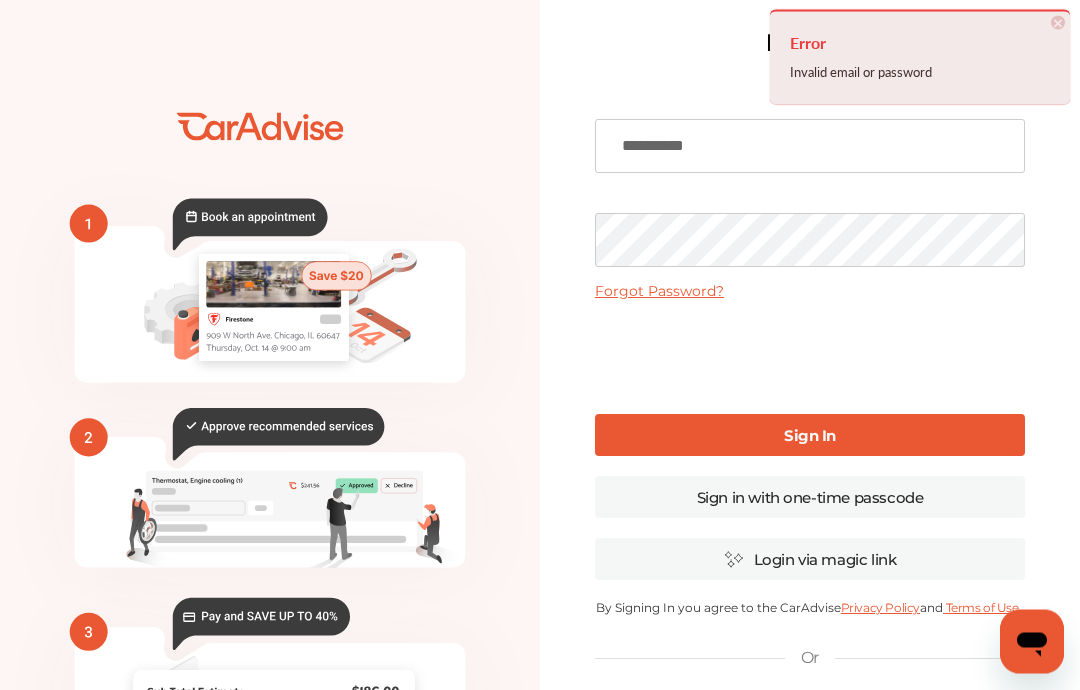 scroll, scrollTop: 27, scrollLeft: 0, axis: vertical 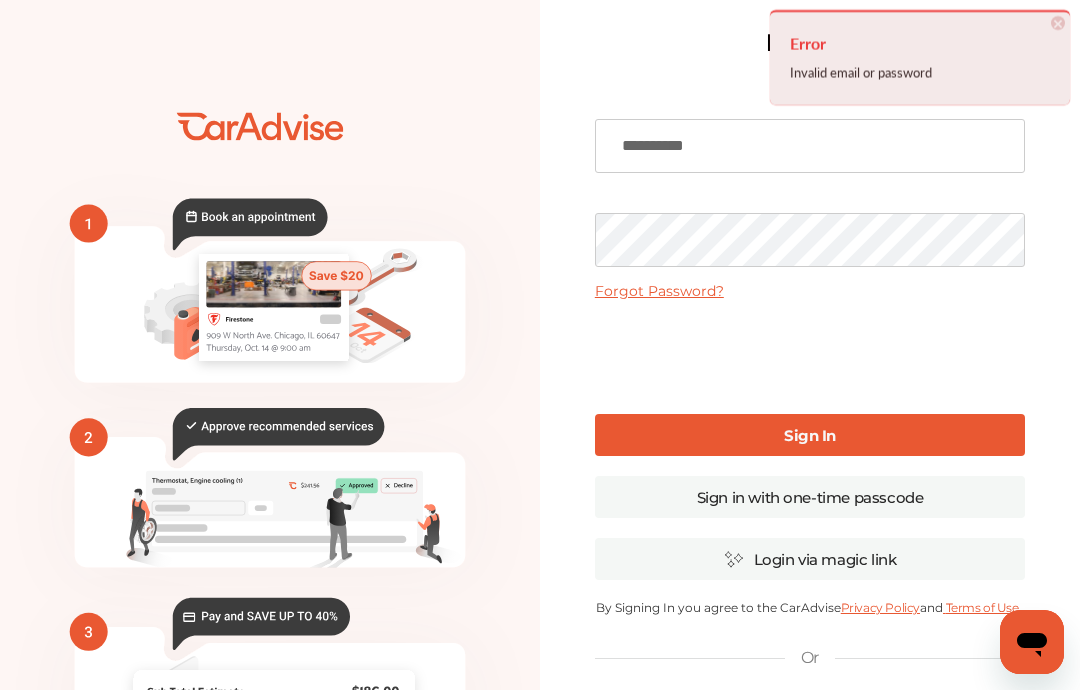 click on "**********" at bounding box center (810, 146) 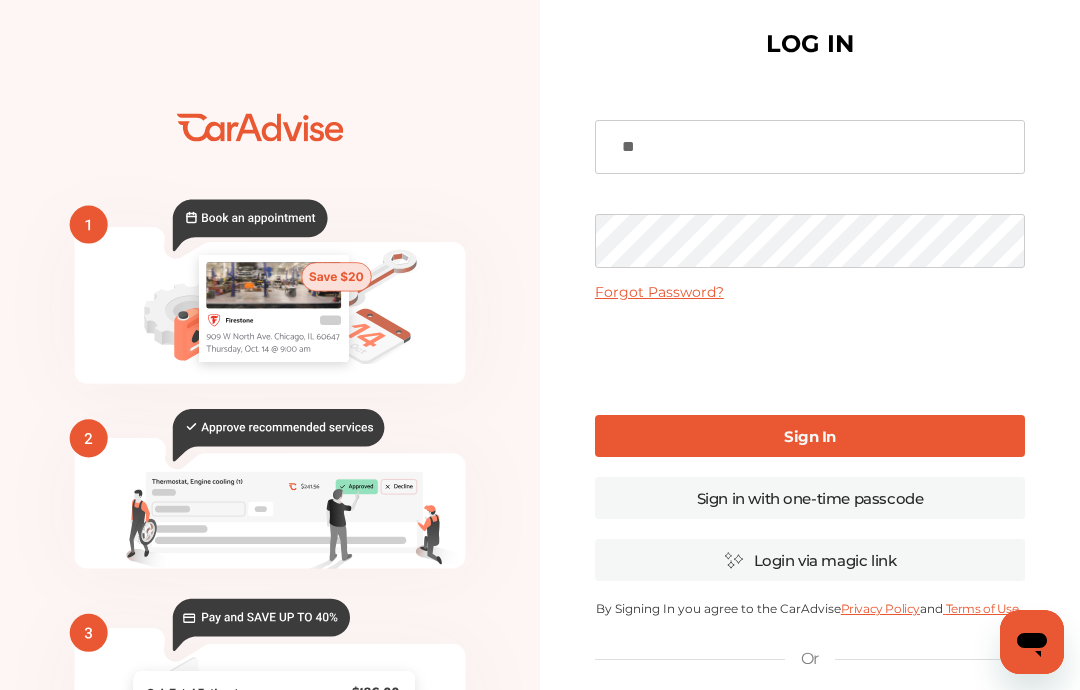 type on "*" 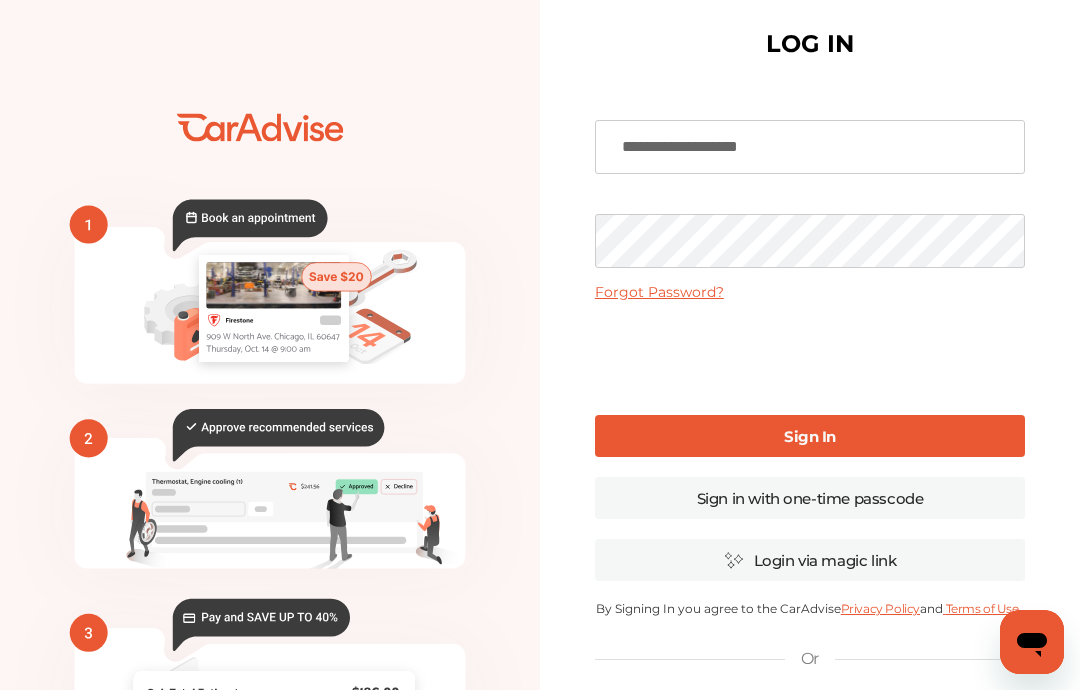 type on "**********" 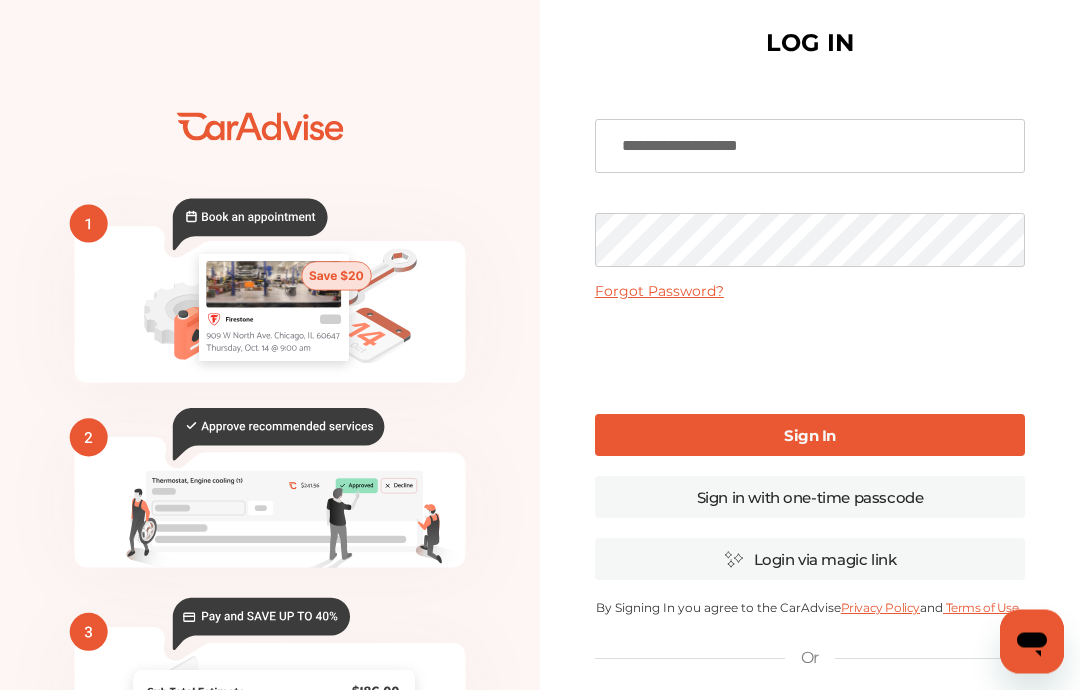 click on "Sign In" at bounding box center (810, 436) 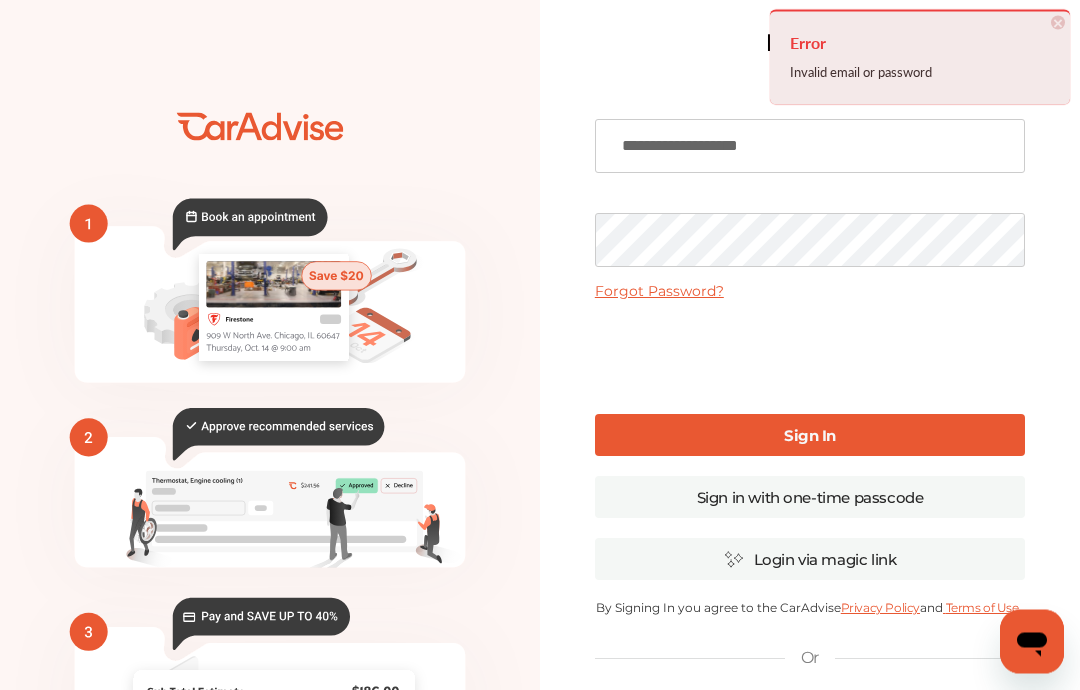scroll, scrollTop: 27, scrollLeft: 0, axis: vertical 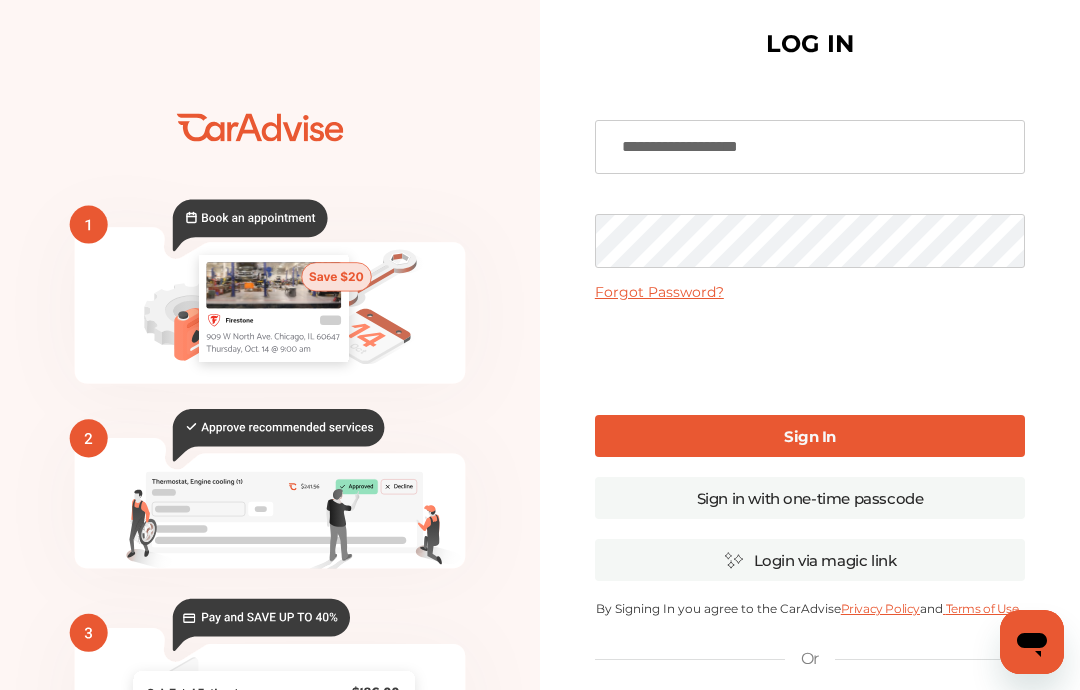 click on "**********" at bounding box center (810, 461) 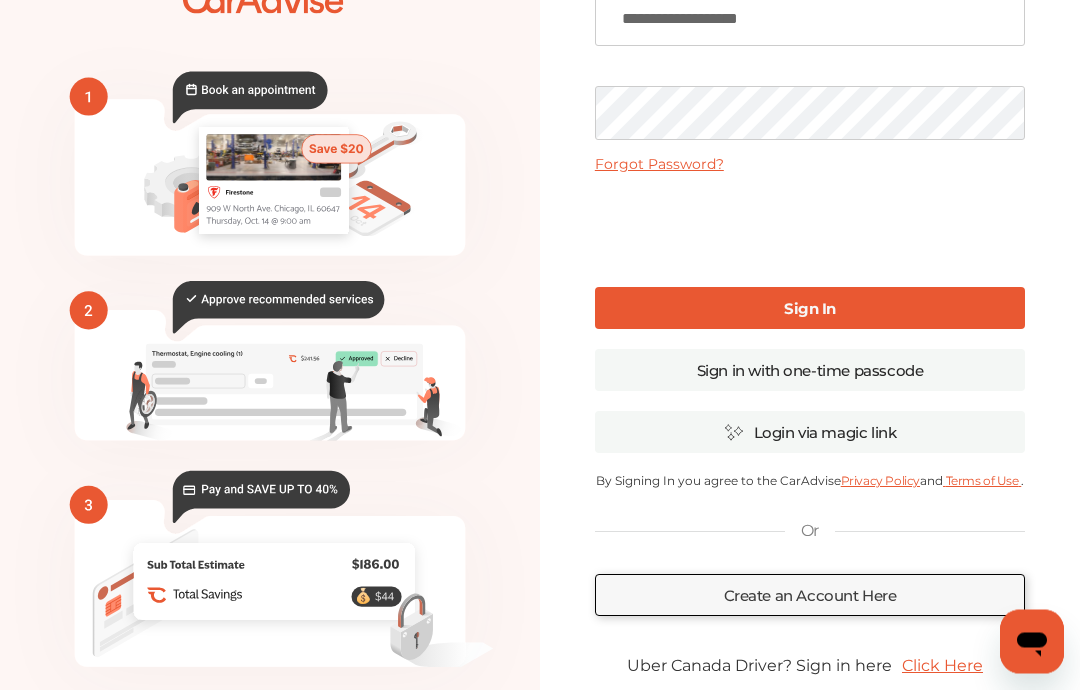 scroll, scrollTop: 152, scrollLeft: 0, axis: vertical 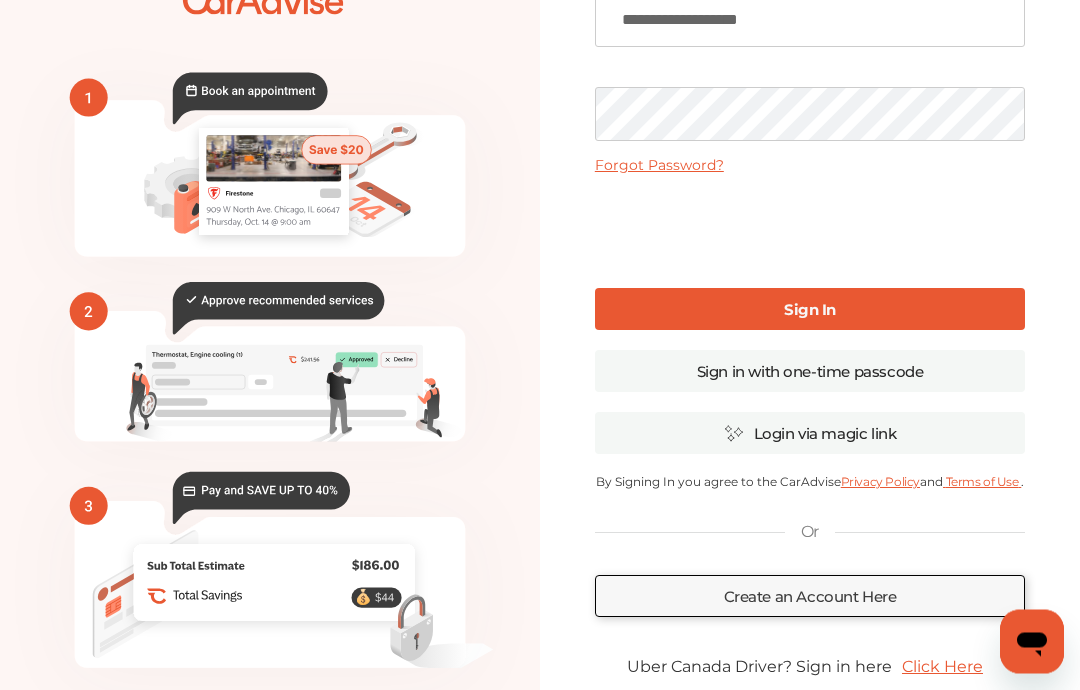click on "Sign in with one-time passcode" at bounding box center [810, 372] 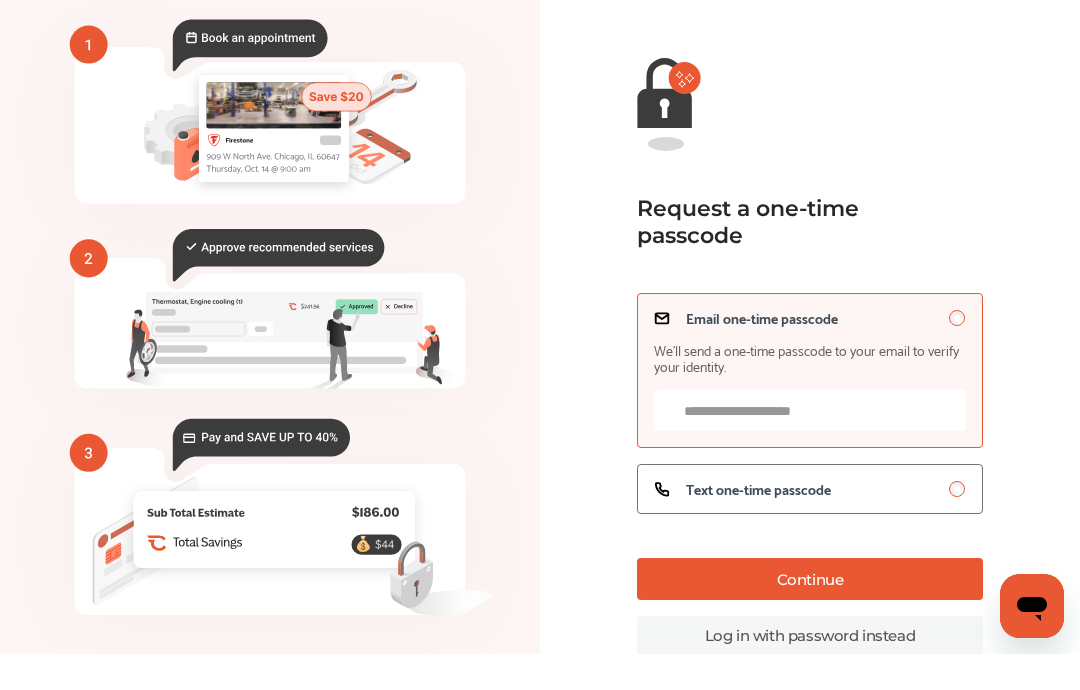 scroll, scrollTop: 135, scrollLeft: 0, axis: vertical 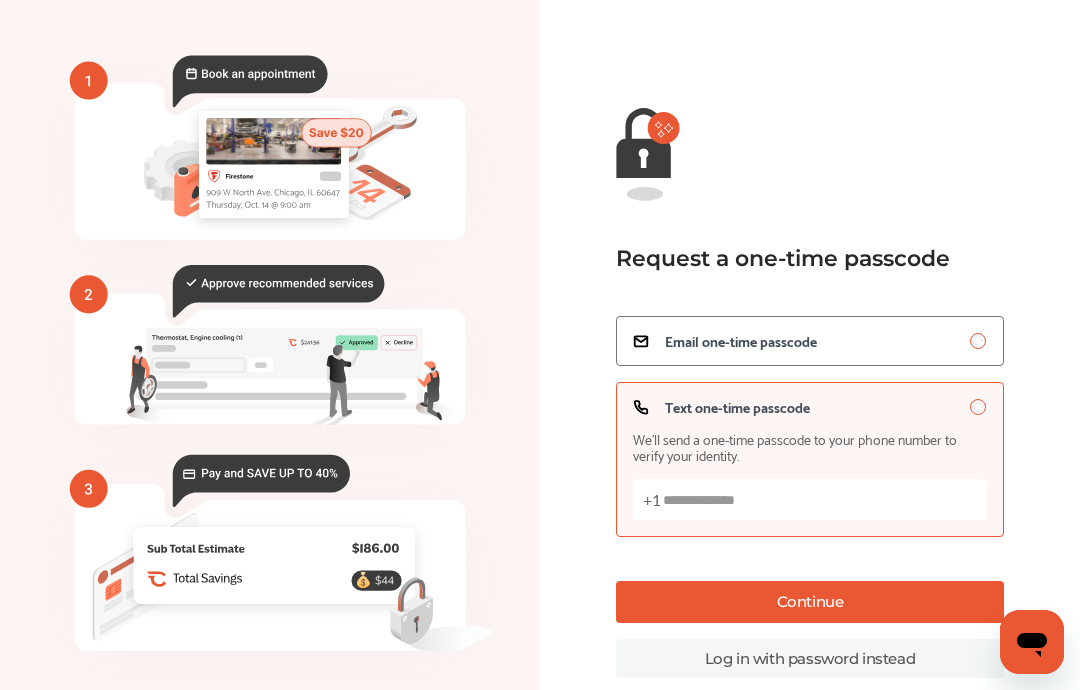 click on "Continue" at bounding box center (810, 602) 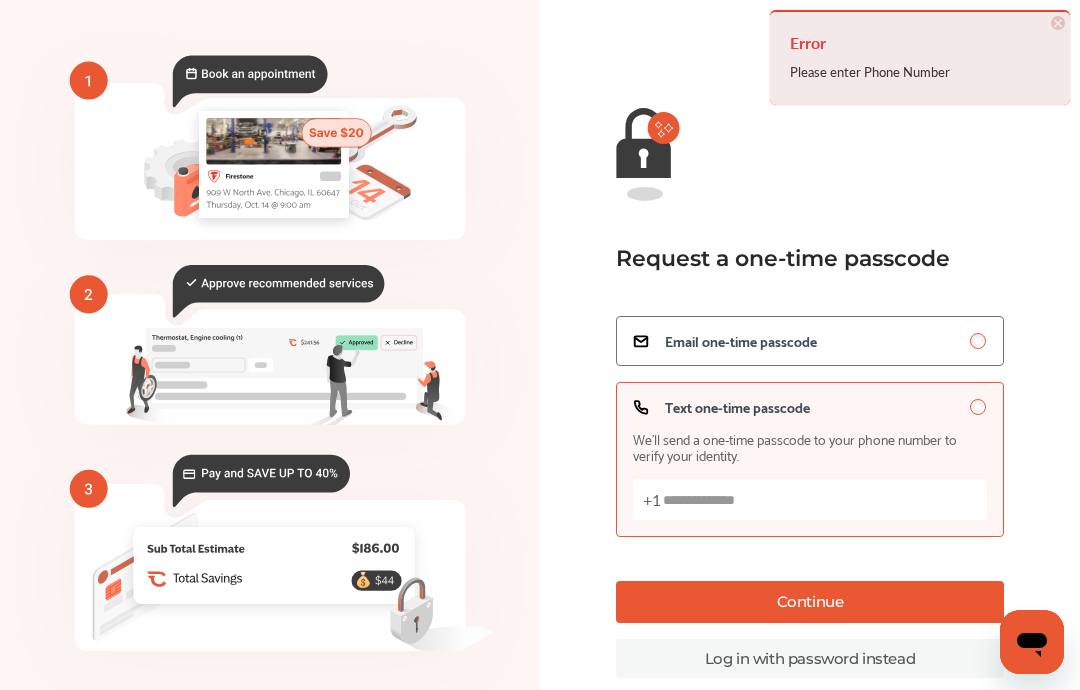 click on "Text one-time passcode We’ll send a one-time passcode to your phone number to verify your identity. +1" at bounding box center [810, 499] 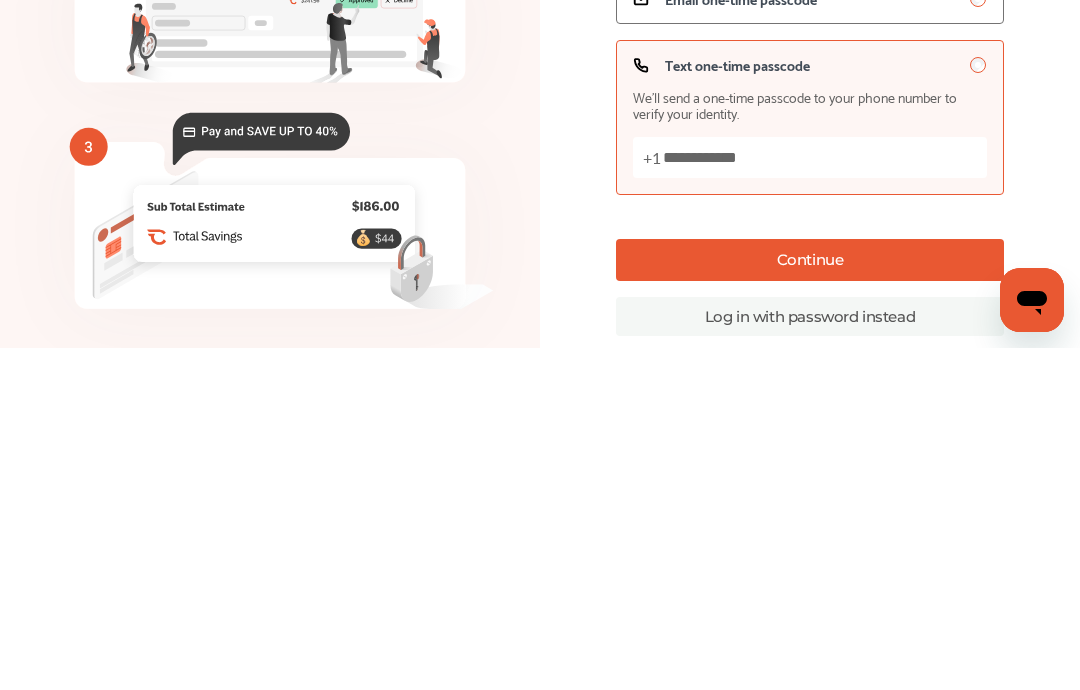 type on "**********" 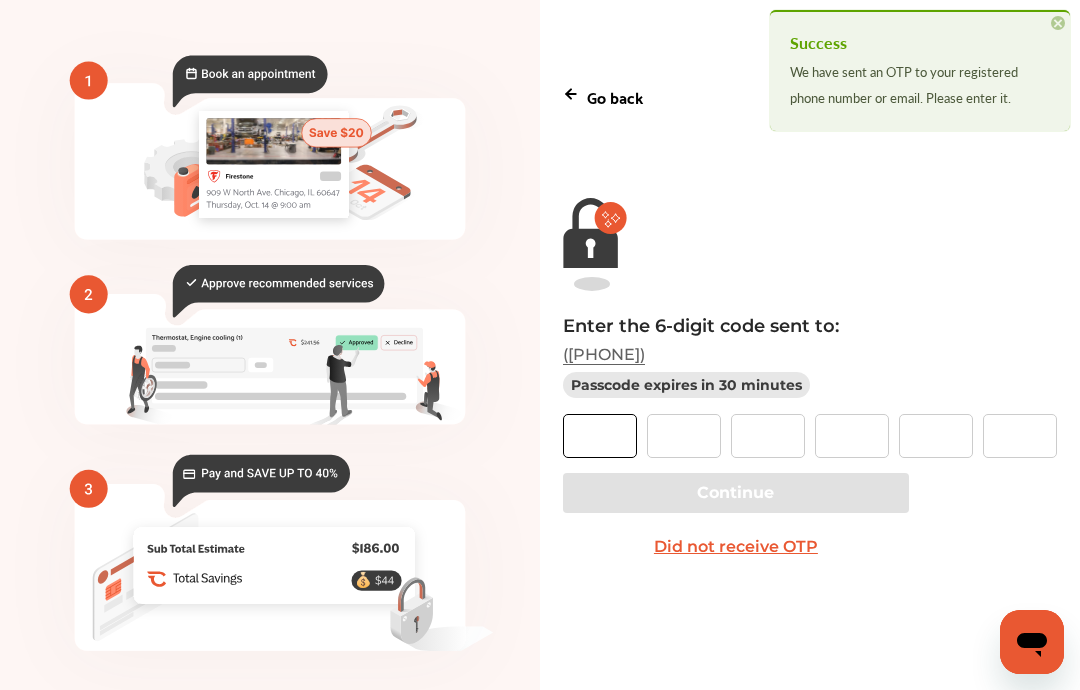 click at bounding box center (600, 436) 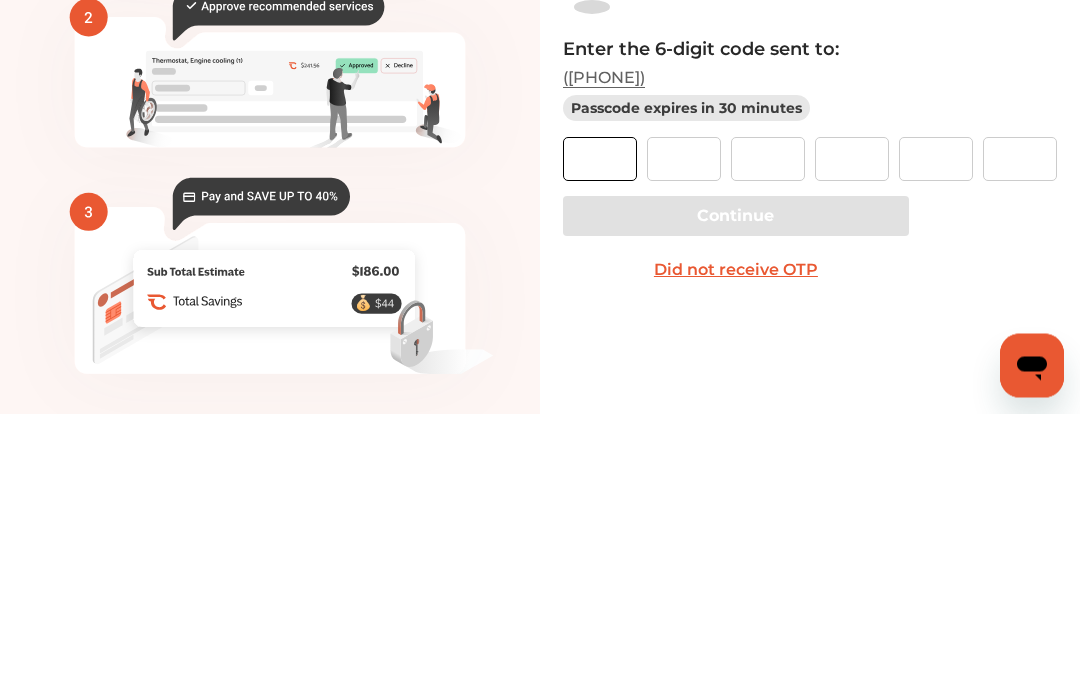 type on "*" 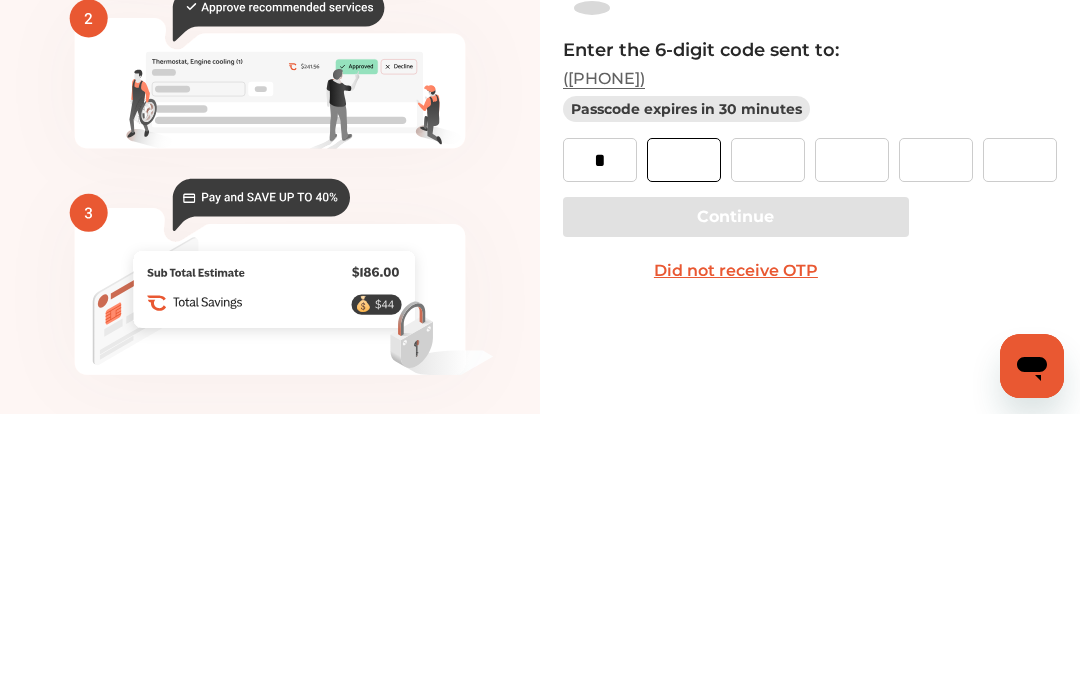 type on "*" 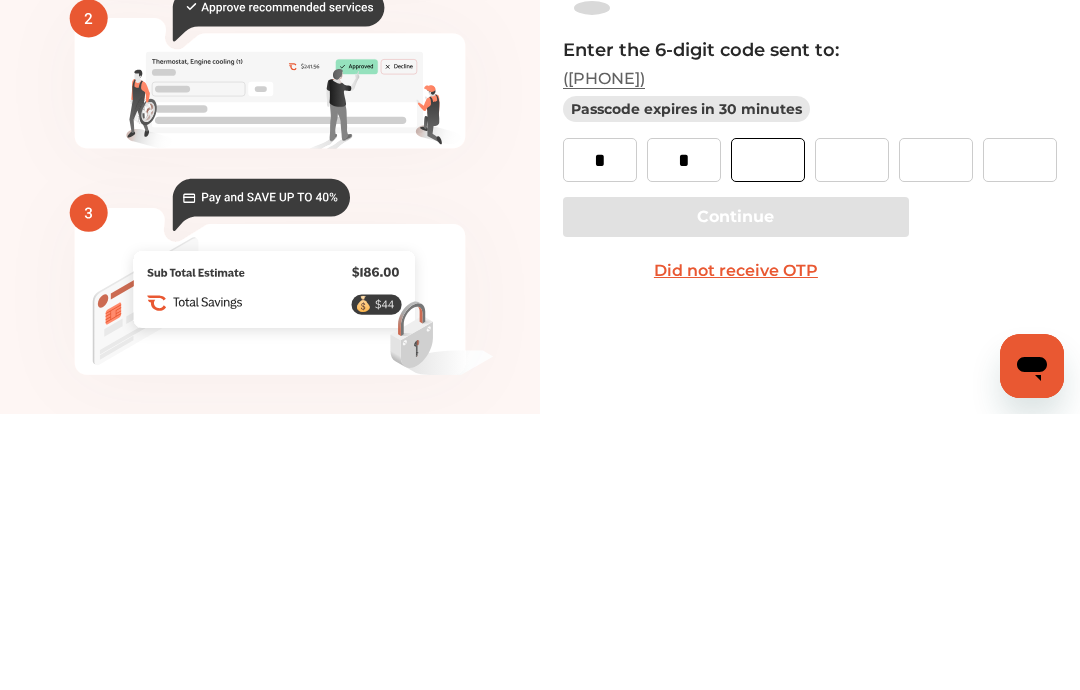 type on "*" 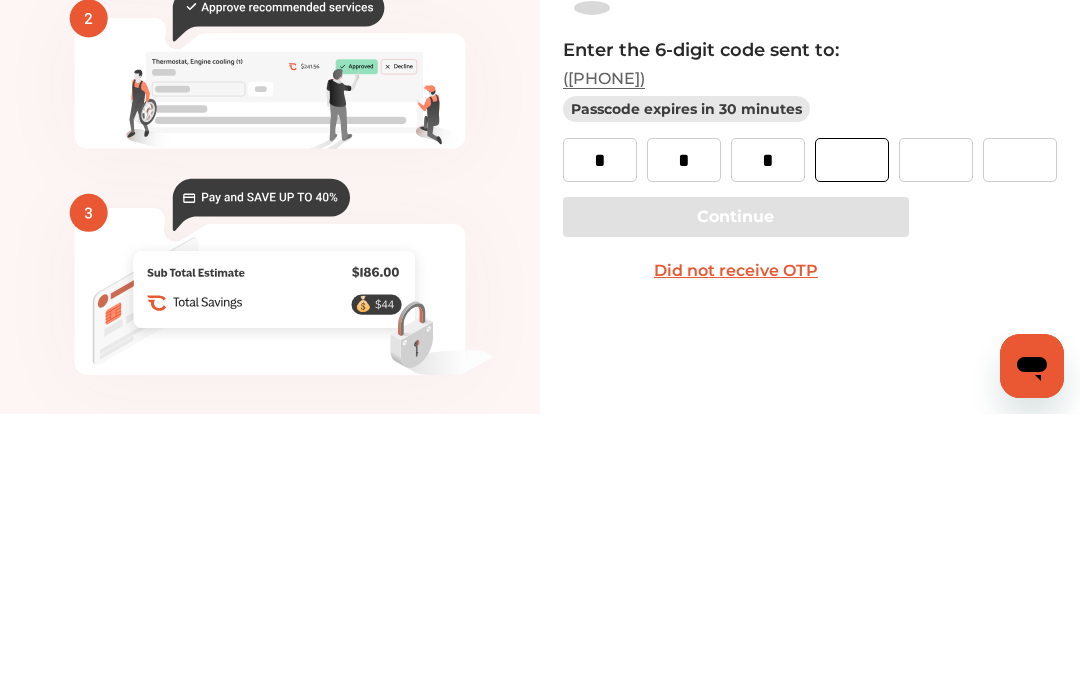 type on "*" 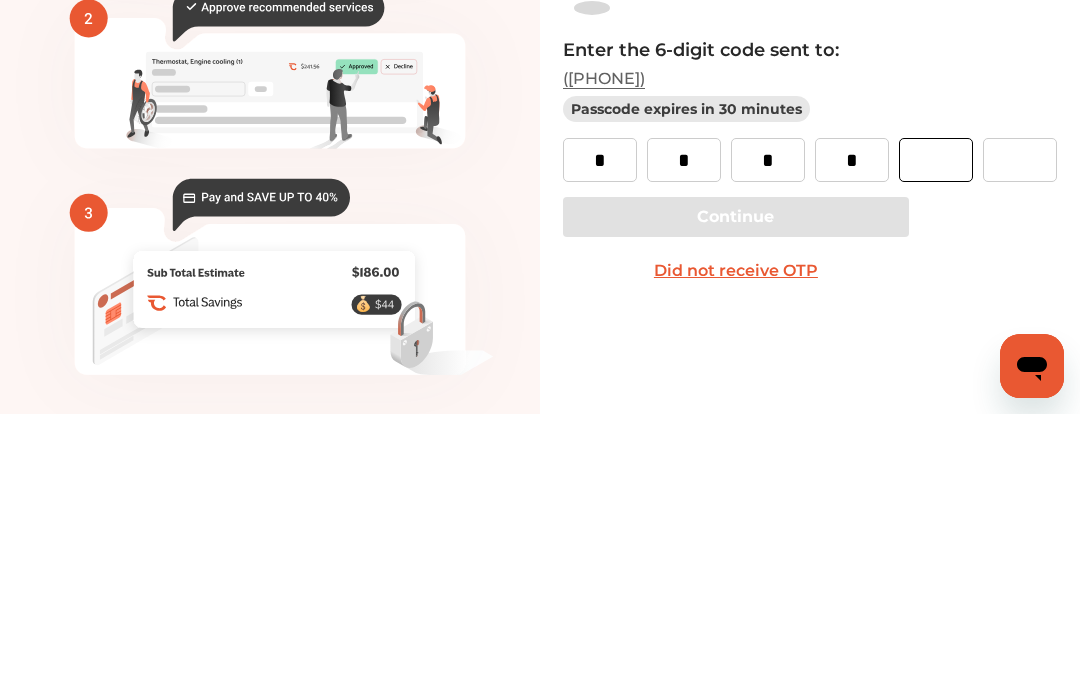 type on "*" 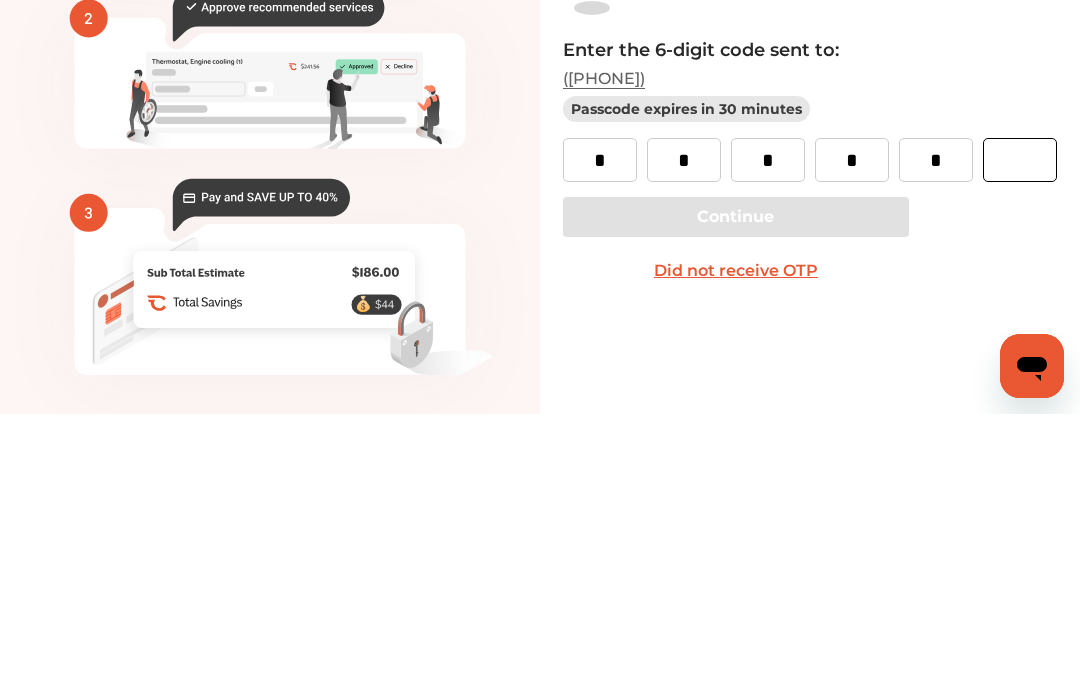 scroll, scrollTop: 0, scrollLeft: 78, axis: horizontal 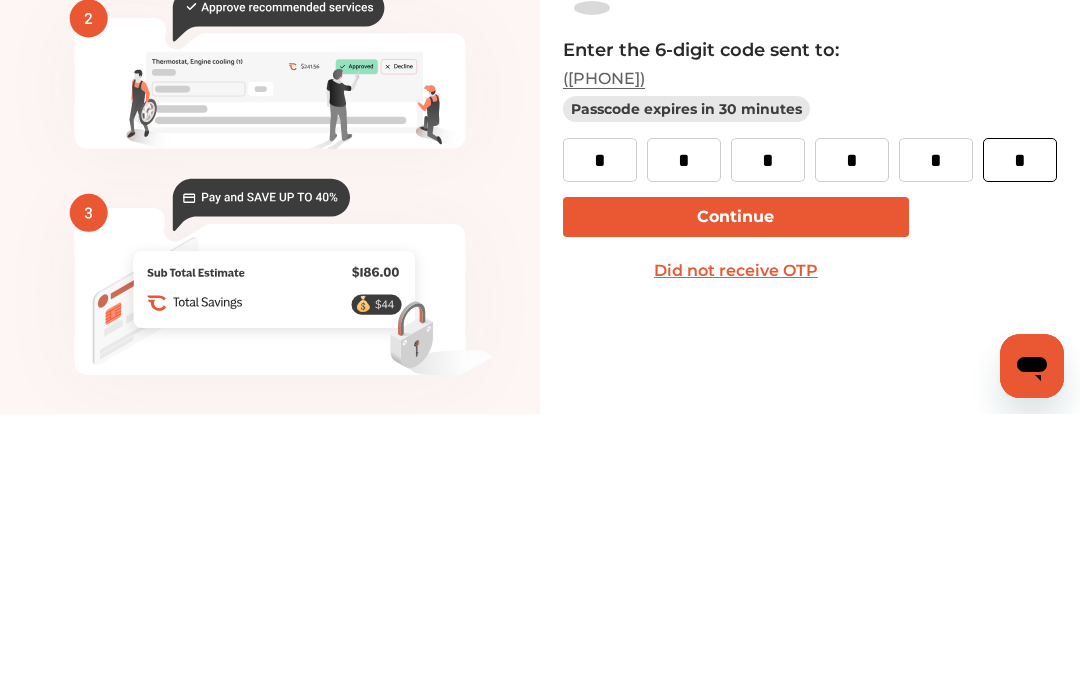 type on "*" 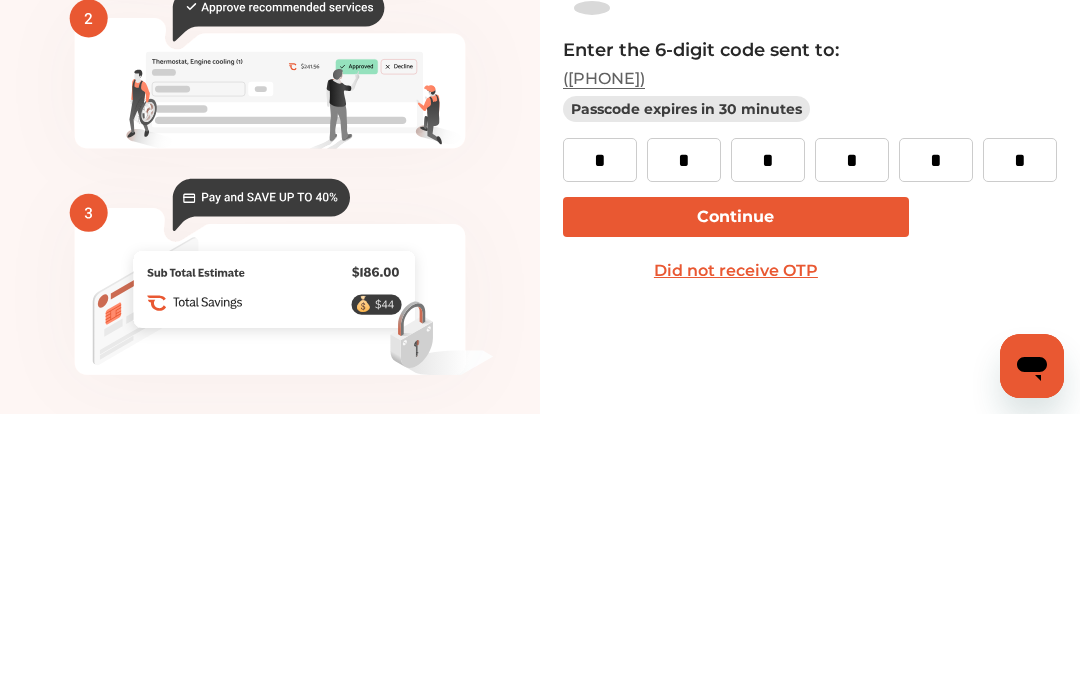 click on "Continue" at bounding box center [736, 493] 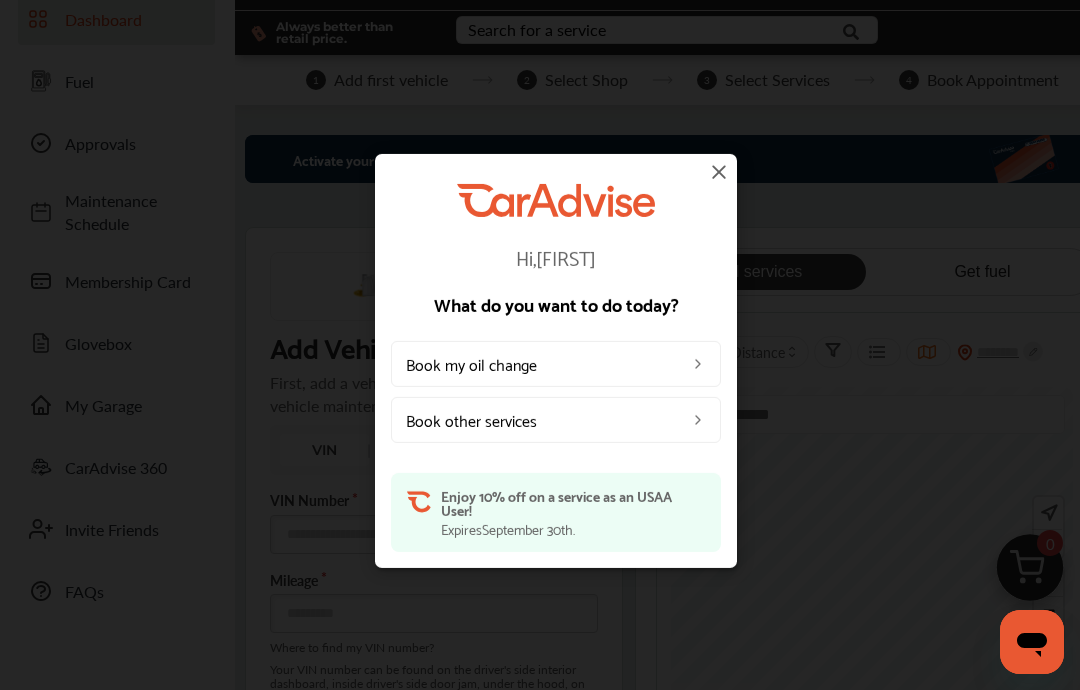 scroll, scrollTop: 0, scrollLeft: 0, axis: both 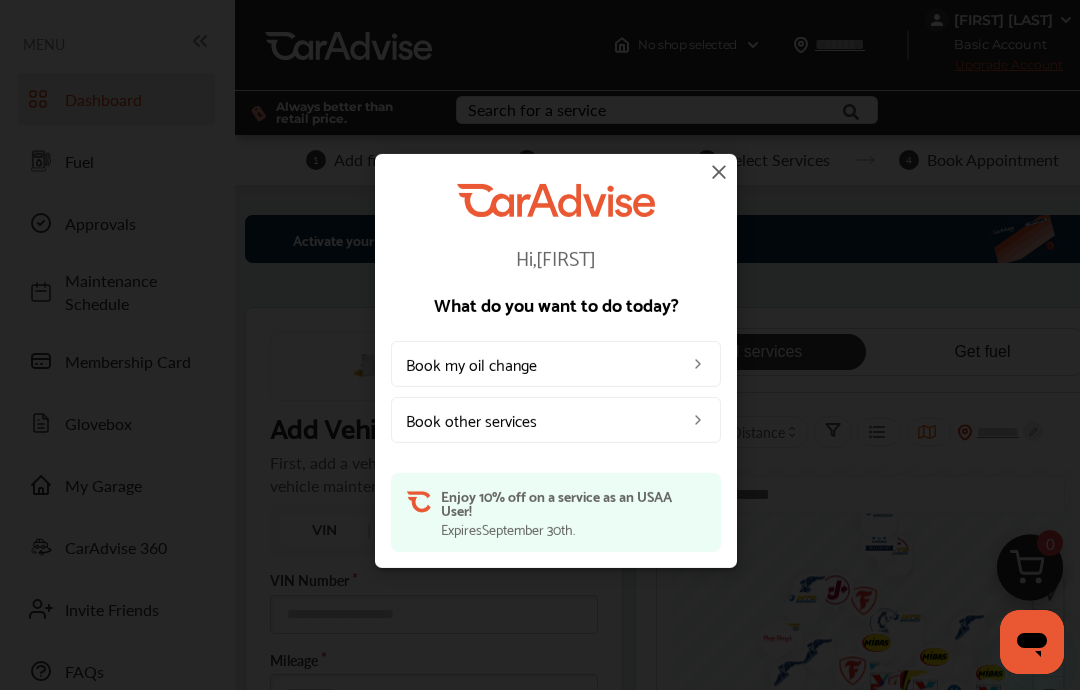 click on "Hi,  [FIRST] What do you want to do today? Book my oil change Book other services Enjoy 10% off on a service as an USAA User! Expires  September 30th ." at bounding box center (556, 361) 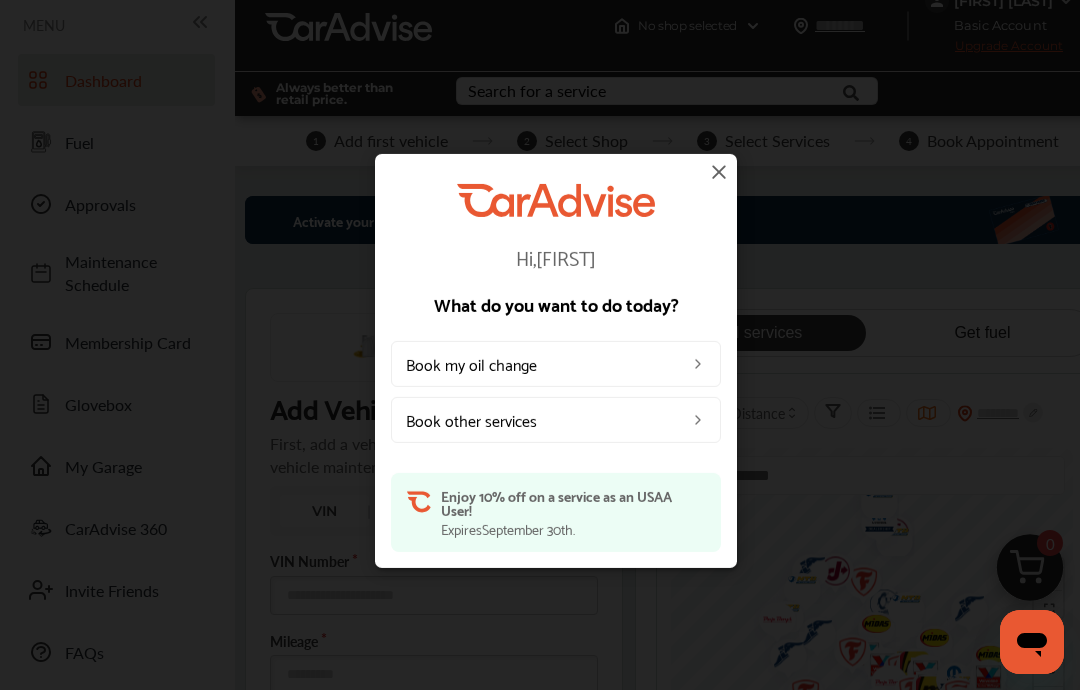 scroll, scrollTop: 5, scrollLeft: 0, axis: vertical 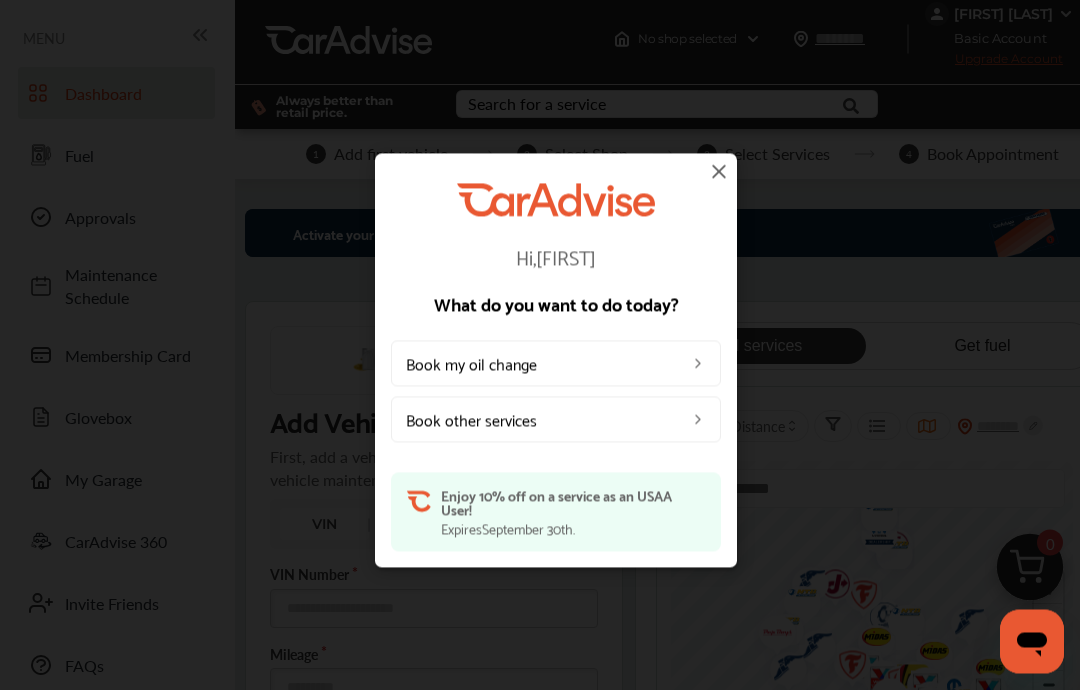 click on "Book my oil change" at bounding box center (556, 364) 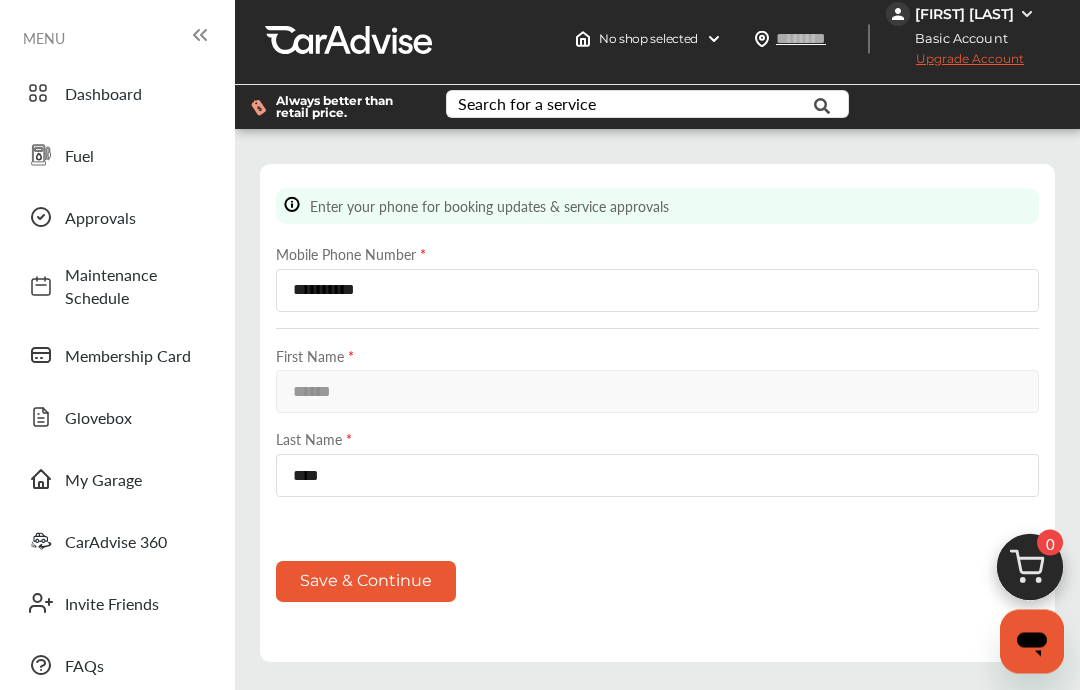 click on "Mobile Phone Number    * [PHONE]" at bounding box center (657, 279) 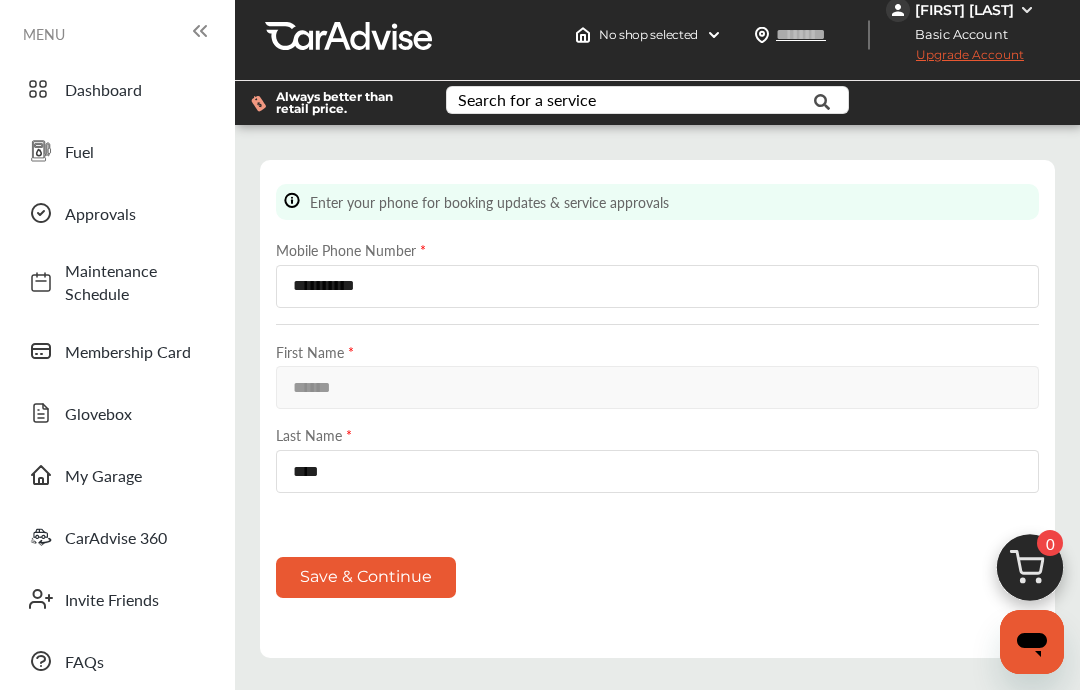 scroll, scrollTop: 3, scrollLeft: 0, axis: vertical 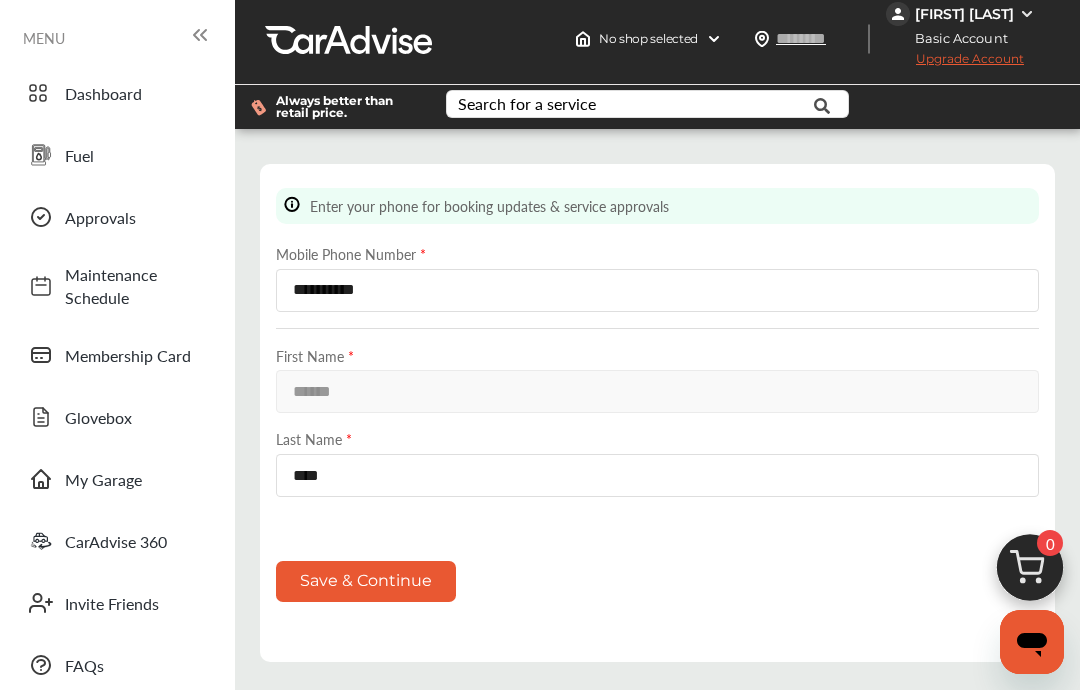 click on "Save & Continue" at bounding box center (366, 581) 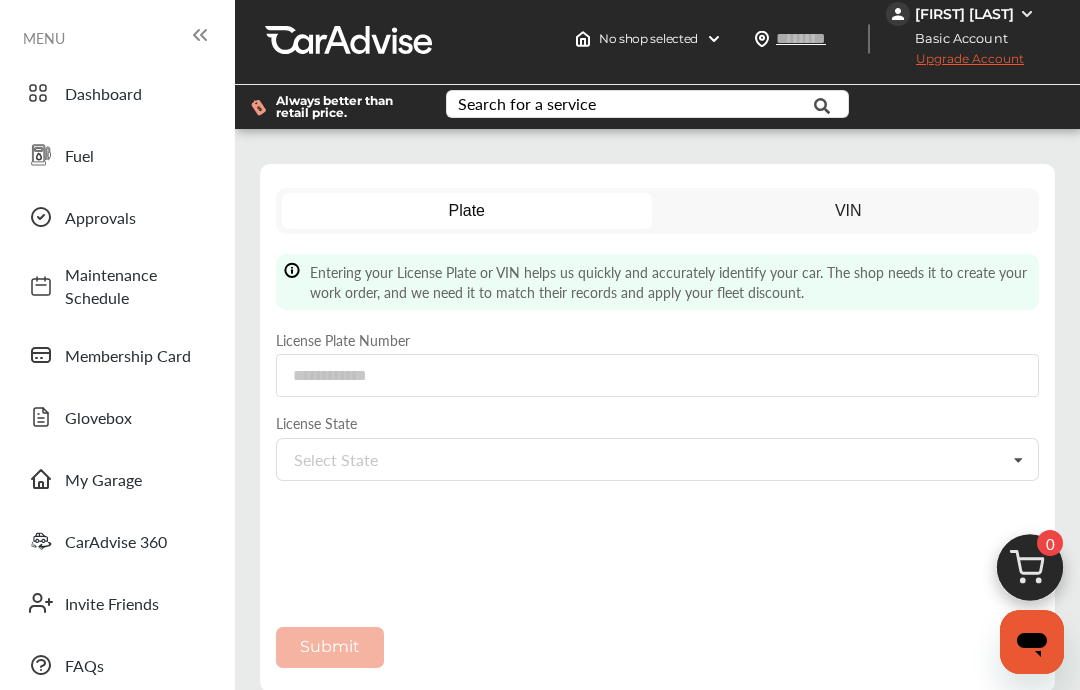 scroll, scrollTop: 0, scrollLeft: 0, axis: both 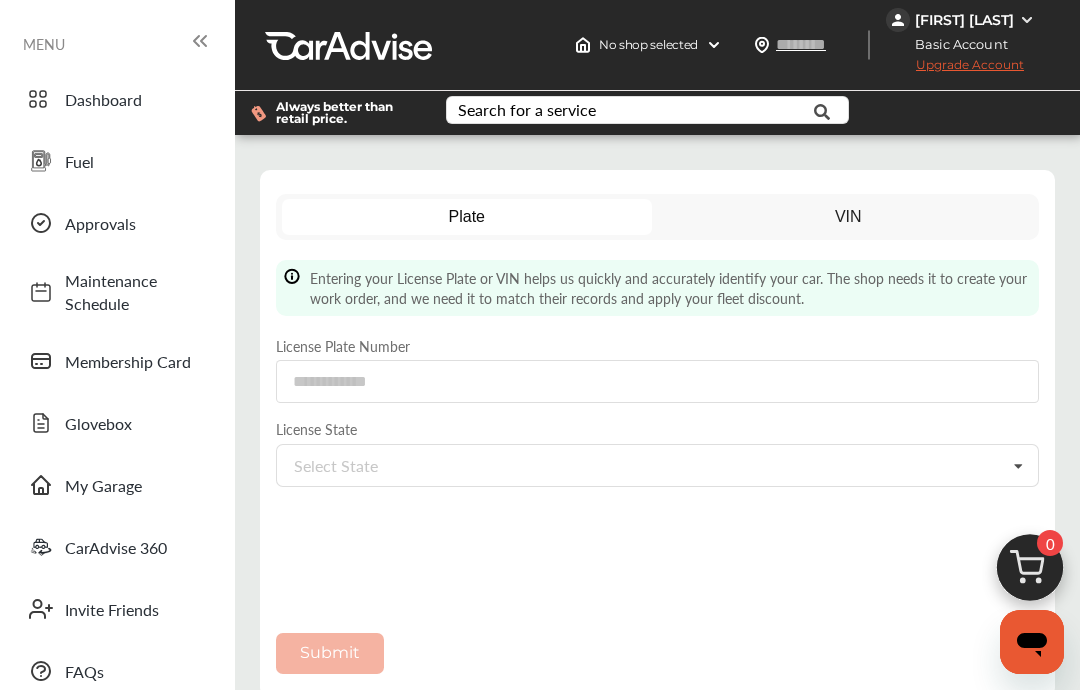 click on "Fuel" at bounding box center [135, 161] 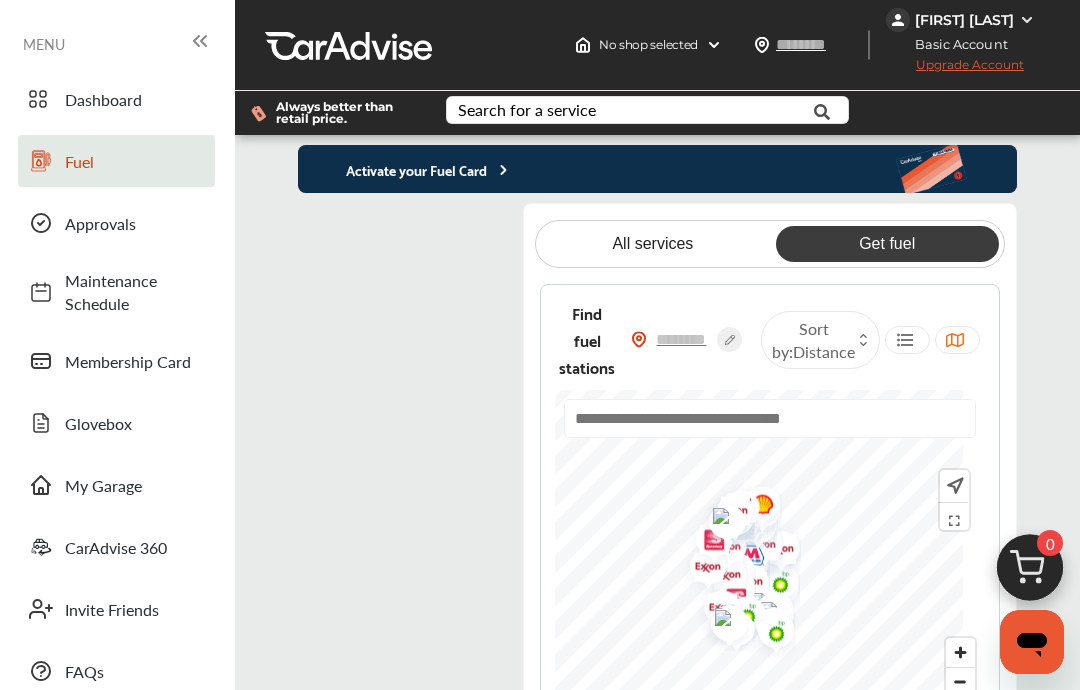 scroll, scrollTop: 2, scrollLeft: 0, axis: vertical 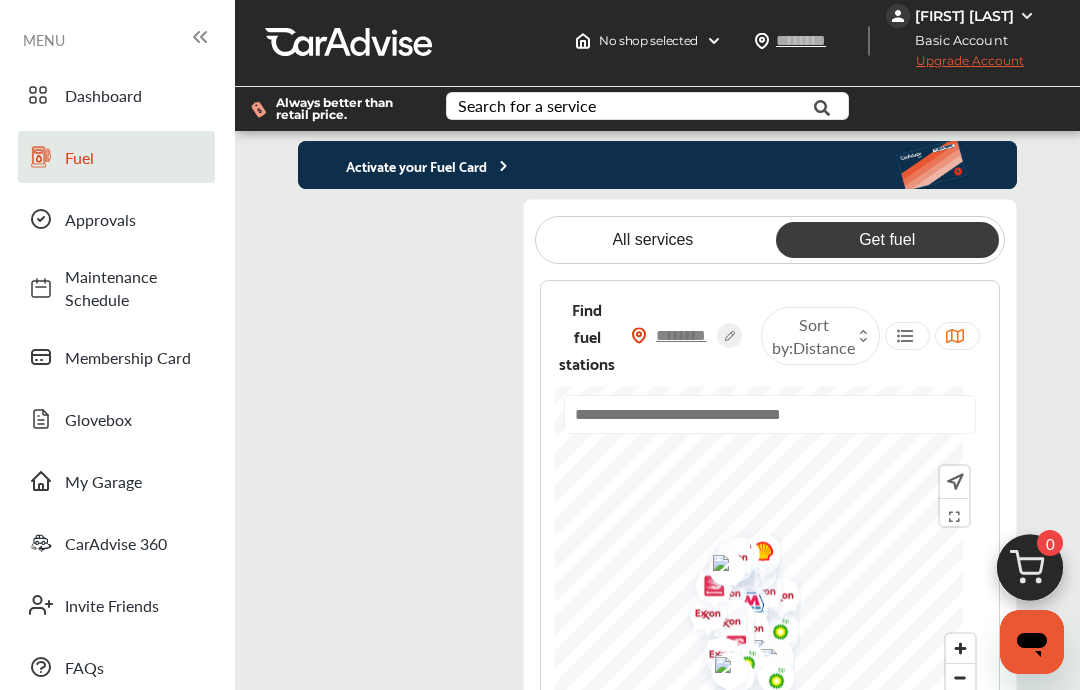 click at bounding box center [682, 335] 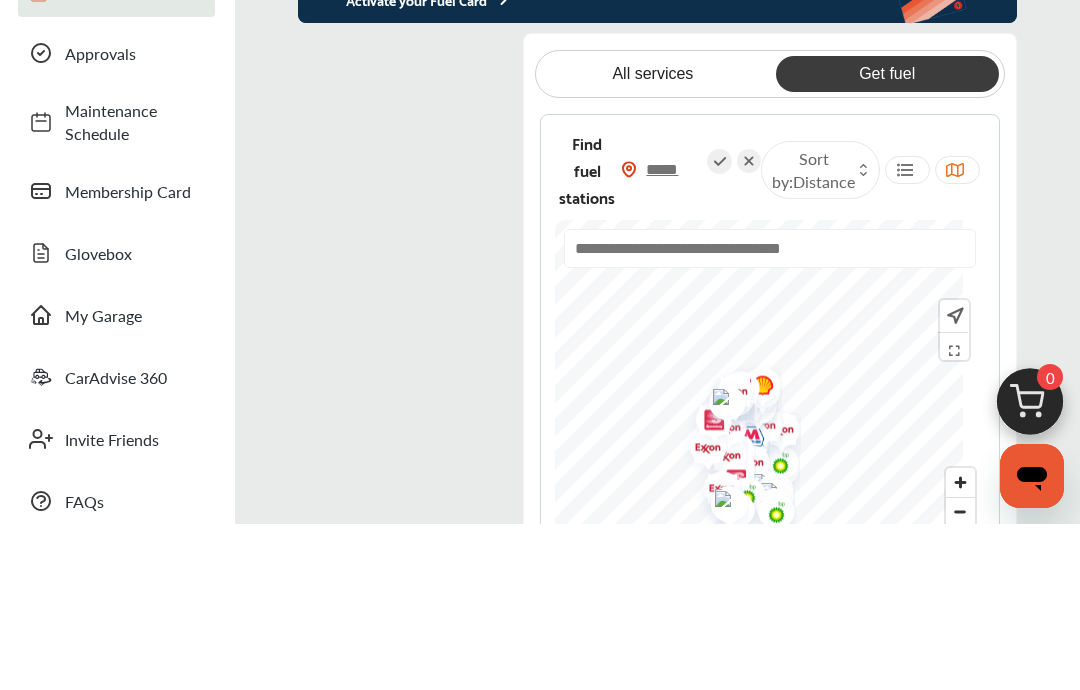 type on "*****" 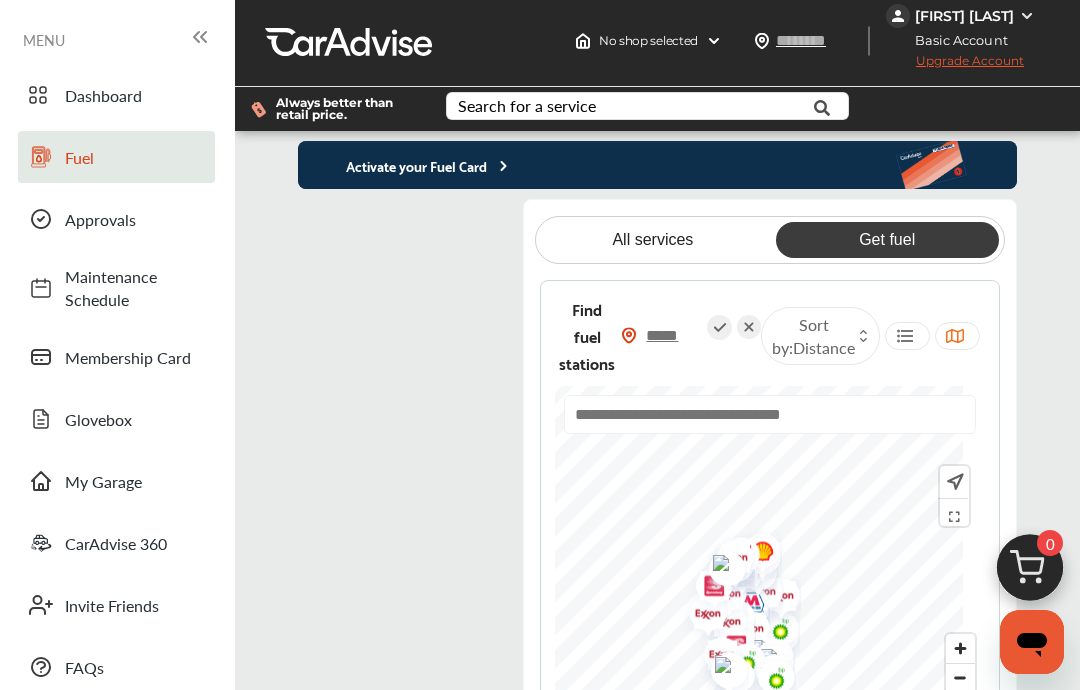 click on "Get fuel" at bounding box center [887, 240] 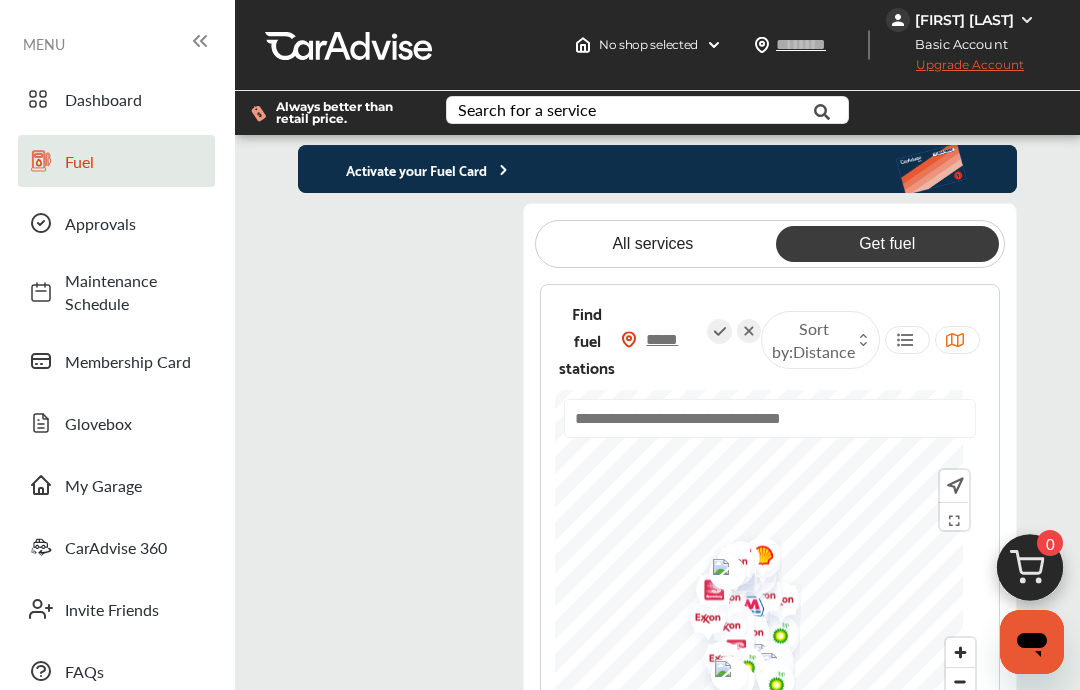 scroll, scrollTop: 0, scrollLeft: 0, axis: both 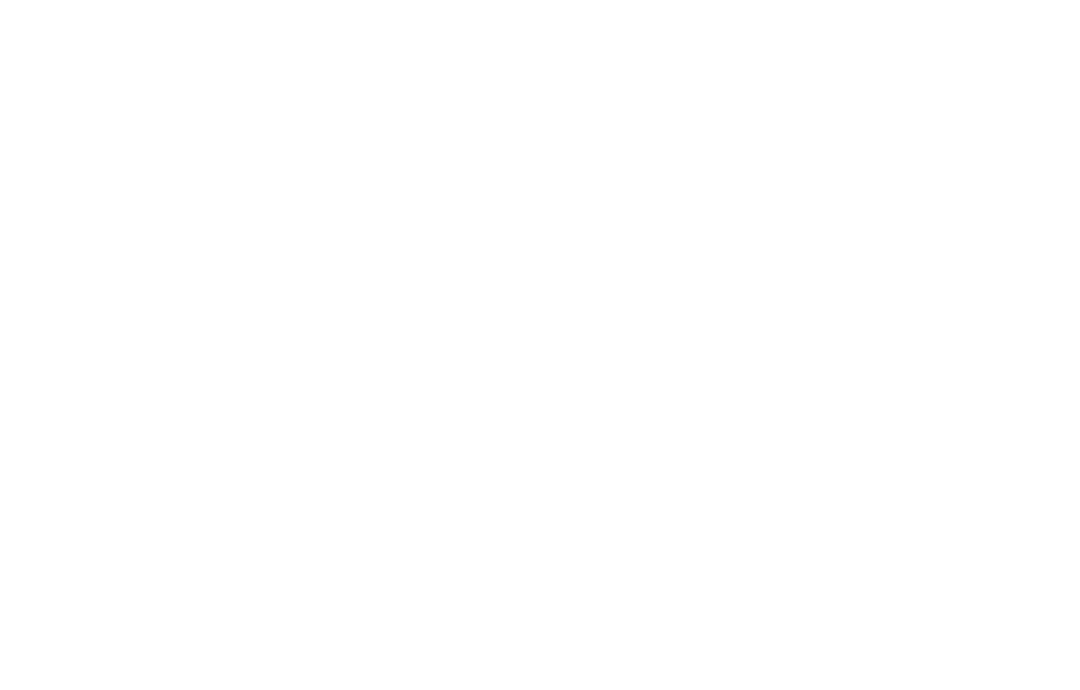click on "Activate your Fuel Card" at bounding box center [657, 169] 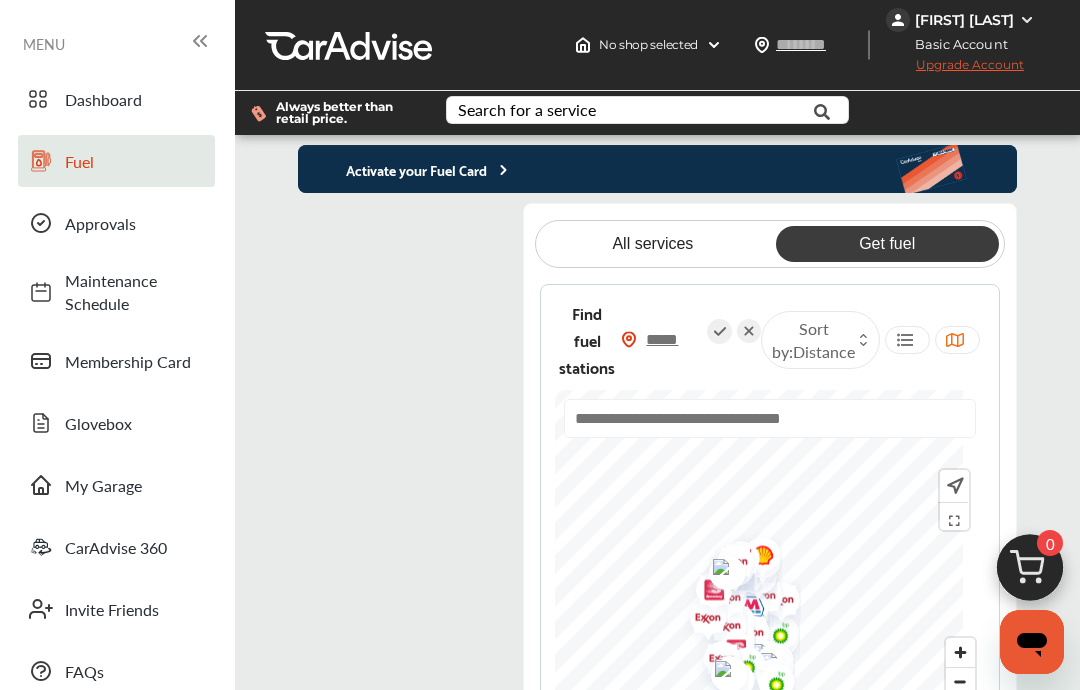 click on "Activate your Fuel Card" at bounding box center (405, 169) 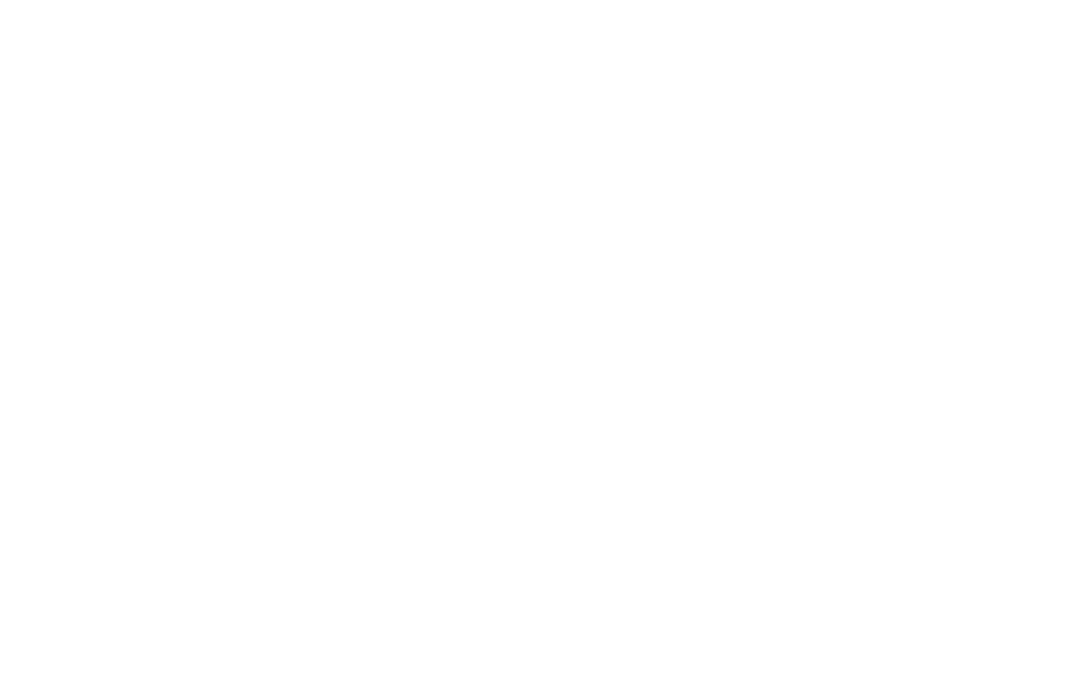 type on "****" 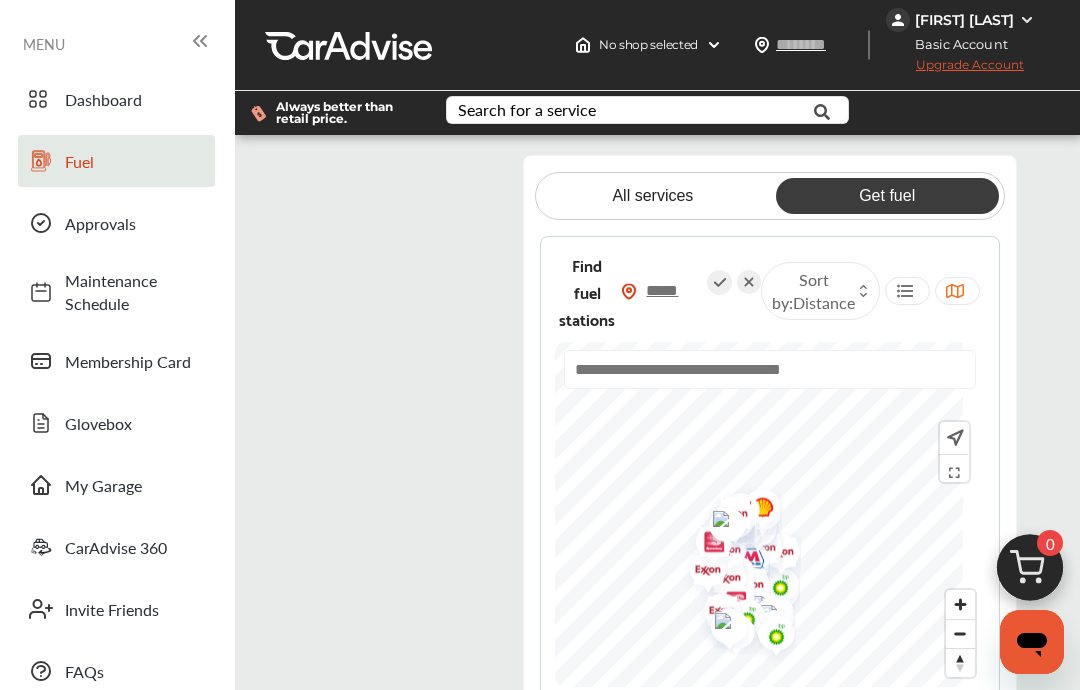 scroll, scrollTop: 91, scrollLeft: 0, axis: vertical 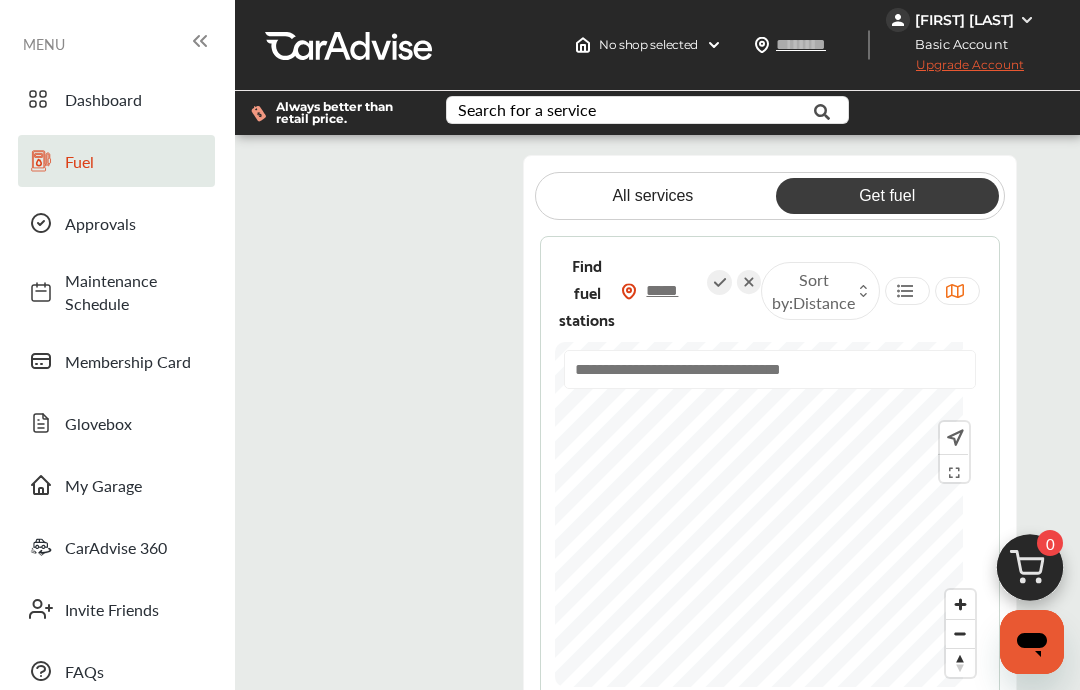 click on "Sort by :  Distance" at bounding box center (813, 291) 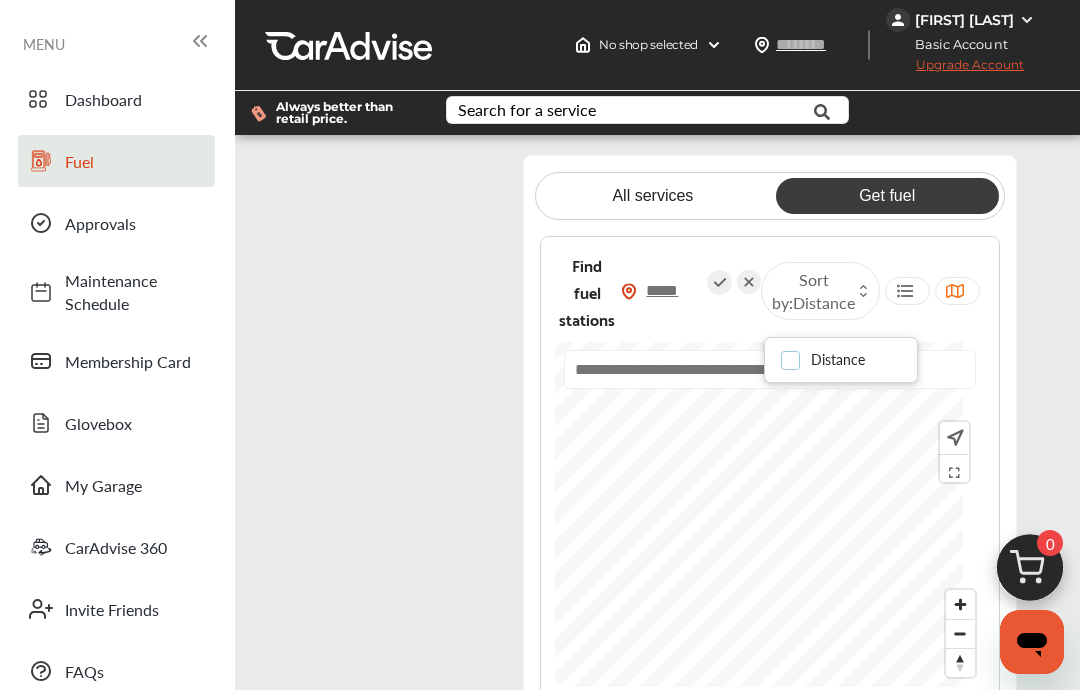 click at bounding box center [796, 352] 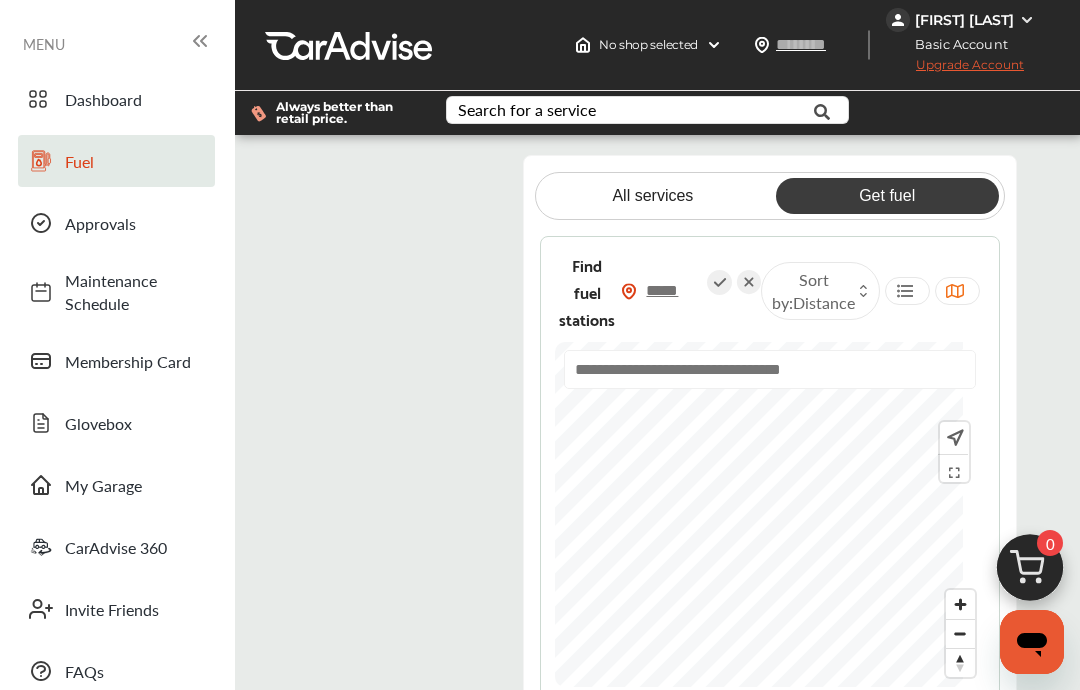 click at bounding box center [1030, 573] 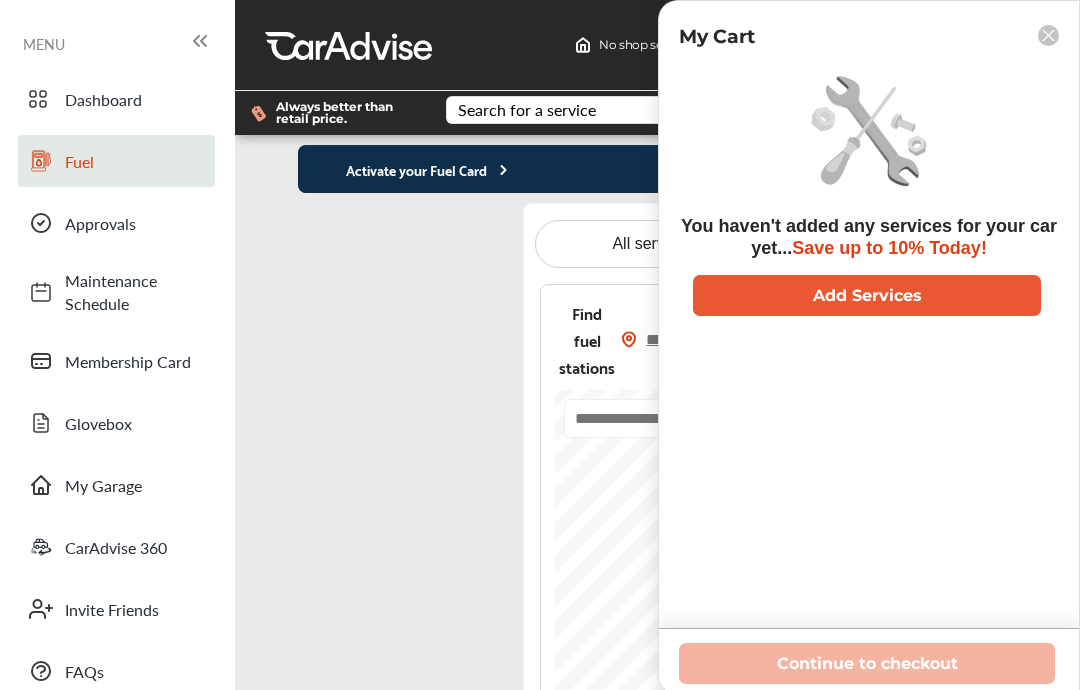 click on "Continue to checkout" at bounding box center (869, 663) 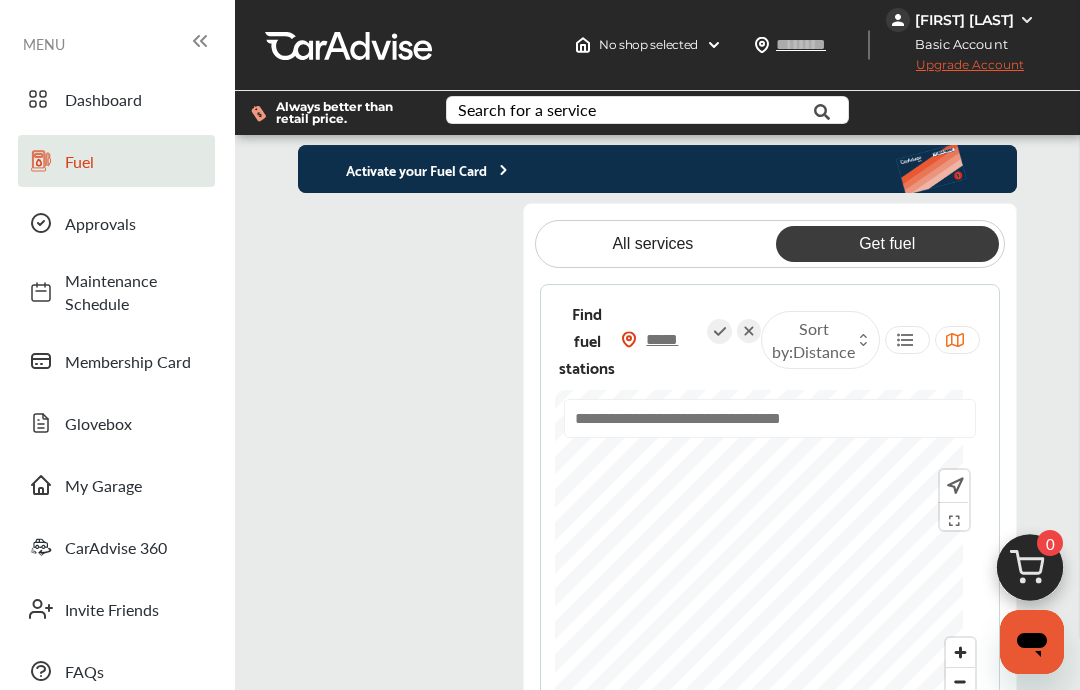 click on "Activate your Fuel Card
Get the free CarAdvise Fuel Card and  save $0.05 per gallon  at 60000+ locations* Get my Fuel Card Fuel Your Savings! No credit check required Pay for fuel with your checking account. Simply and securely link your checking account. The CarAdvise Fuel Card is not a credit card. Hassle-free savings Swipe the CarAdvise Fuel Card. Fill up your tank and save! Discounted amount is withdrawn from your checking account – no extra bills to pay. A USAA Perks®  benefit Save at the pump with USAA Perks. Use the CarAdvise vehicle maintenance solution for even greater hassle-free savings. Sign up in minutes  & unlock savings 1 Provide shipping address 2 Securely link checking account 3 Download mobile app to easily find fuel stations & track savings Get my Fuel Card Save big  on every gallon! 1 Use the mobile app to find fuel stations 2 Swipe the fuel card 3 Fuel and save $.05 / gallon!* Get my Fuel Card Frequently Asked Questions Where can I use the CarAdvise Fuel card?   Get fuel" at bounding box center [657, 479] 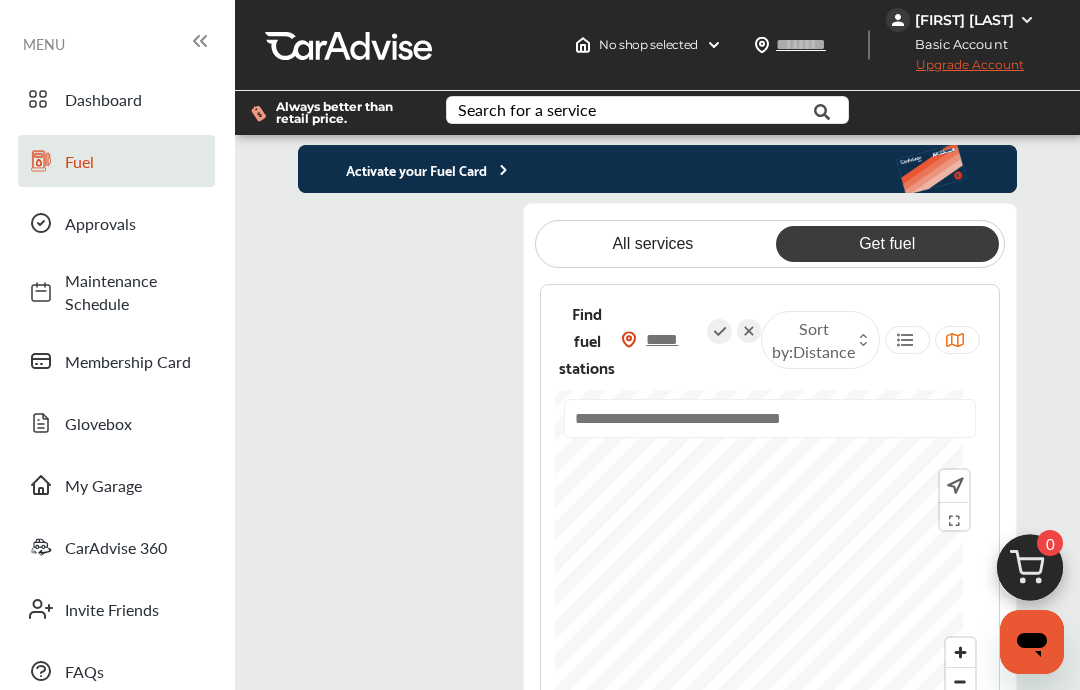 scroll, scrollTop: 0, scrollLeft: 0, axis: both 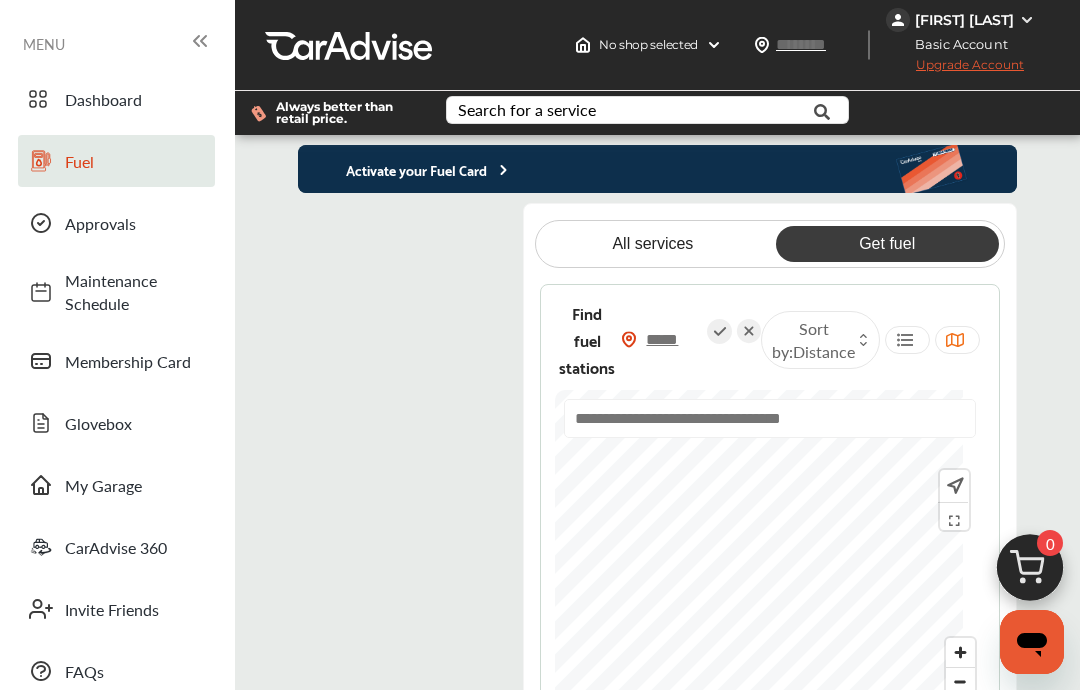 click at bounding box center (821, 44) 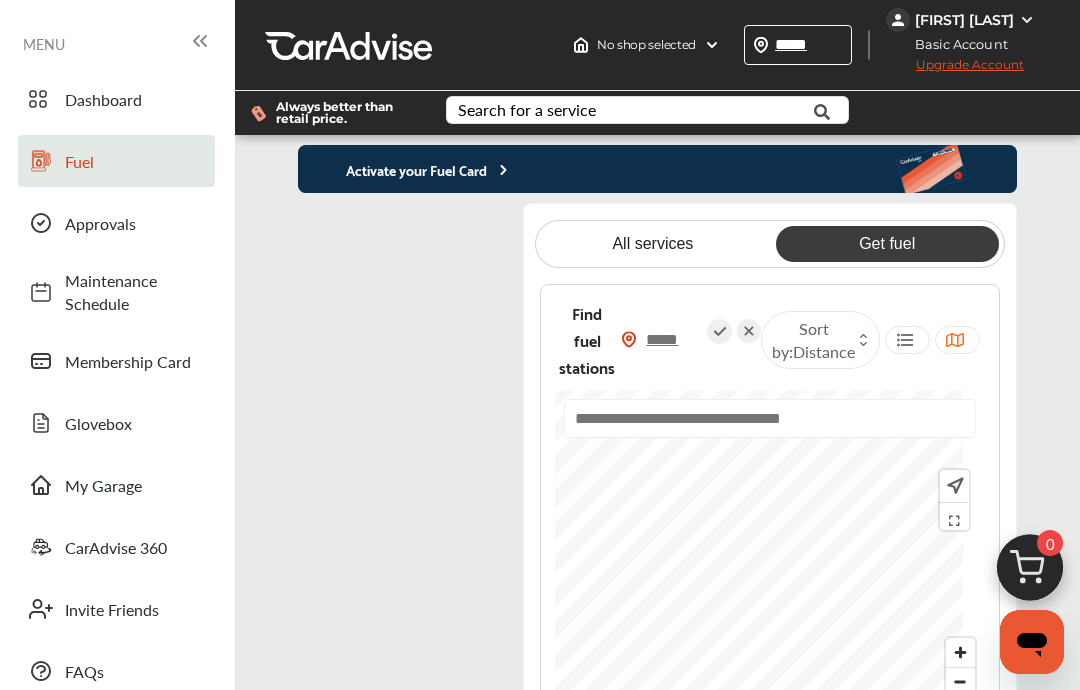type on "*****" 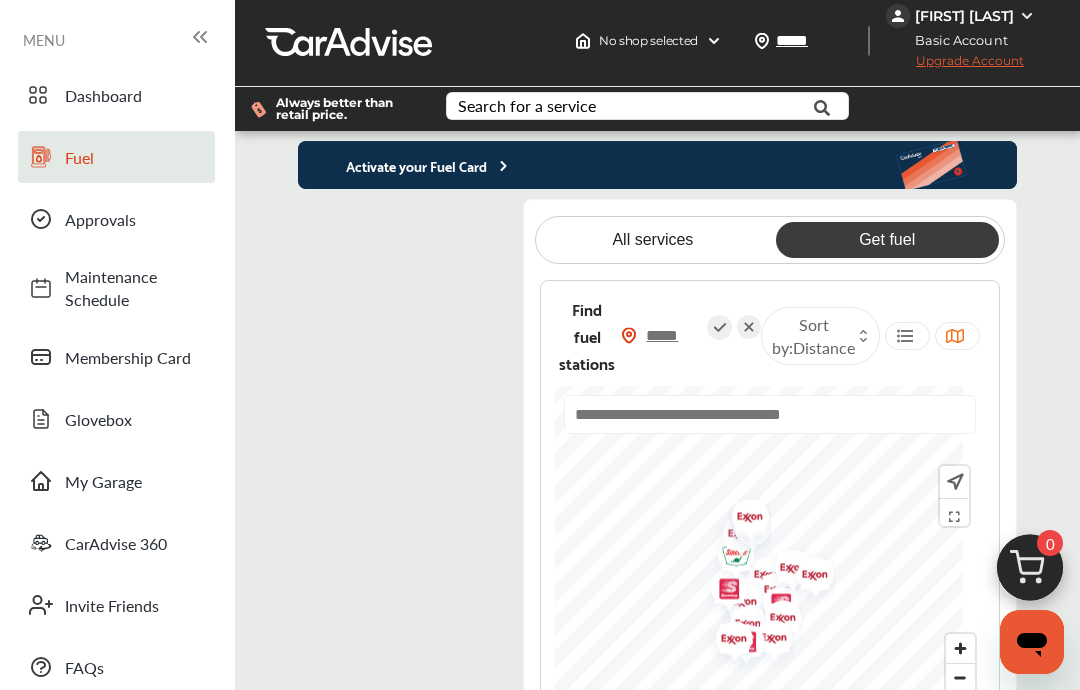 scroll, scrollTop: 2, scrollLeft: 0, axis: vertical 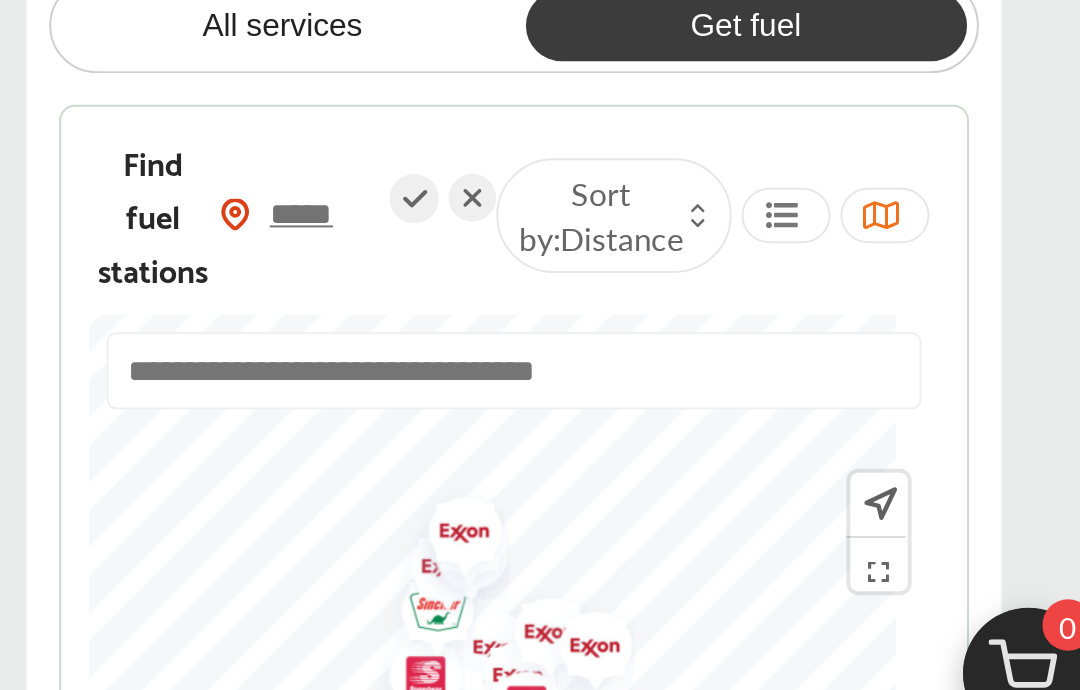 click at bounding box center [770, 414] 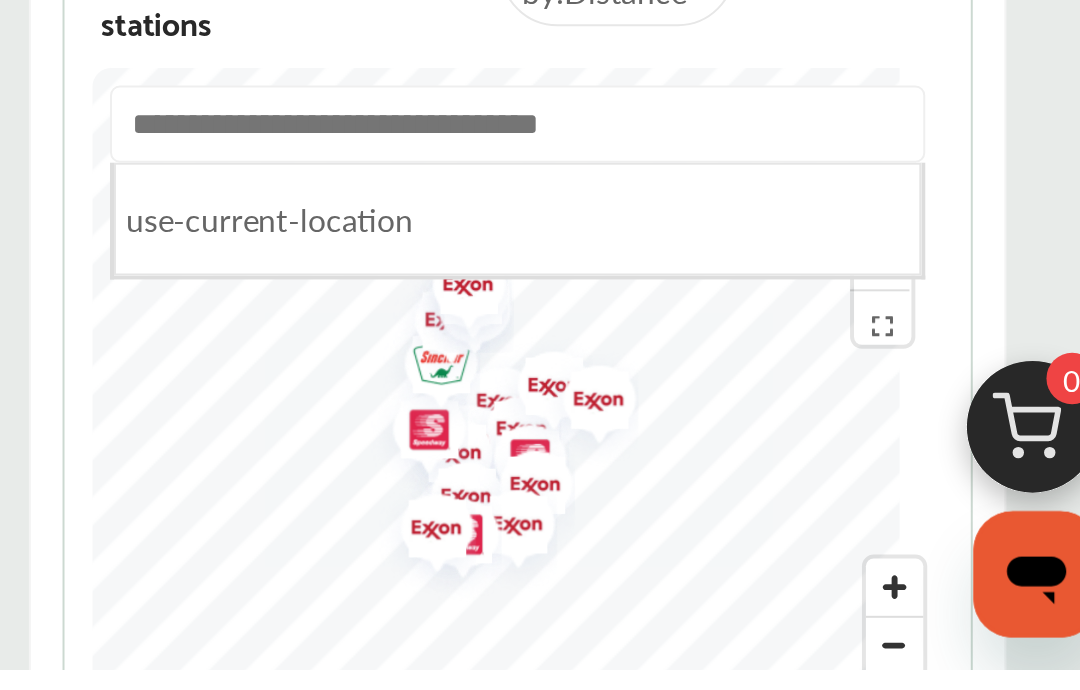 click on "Activate your Fuel Card
Get the free CarAdvise Fuel Card and  save $0.05 per gallon  at 60000+ locations* Get my Fuel Card Fuel Your Savings! No credit check required Pay for fuel with your checking account. Simply and securely link your checking account. The CarAdvise Fuel Card is not a credit card. Hassle-free savings Swipe the CarAdvise Fuel Card. Fill up your tank and save! Discounted amount is withdrawn from your checking account – no extra bills to pay. A USAA Perks®  benefit Save at the pump with USAA Perks. Use the CarAdvise vehicle maintenance solution for even greater hassle-free savings. Sign up in minutes  & unlock savings 1 Provide shipping address 2 Securely link checking account 3 Download mobile app to easily find fuel stations & track savings Get my Fuel Card Save big  on every gallon! 1 Use the mobile app to find fuel stations 2 Swipe the fuel card 3 Fuel and save $.05 / gallon!* Get my Fuel Card Frequently Asked Questions Where can I use the CarAdvise Fuel card?   Get fuel" at bounding box center [657, 475] 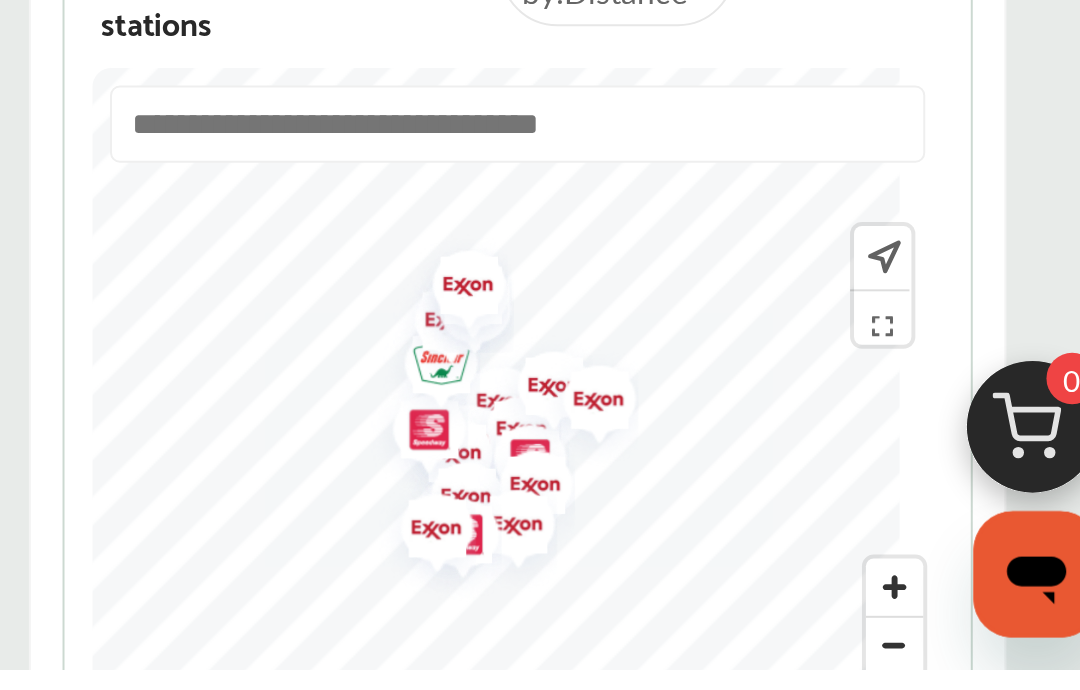 scroll, scrollTop: 51, scrollLeft: 0, axis: vertical 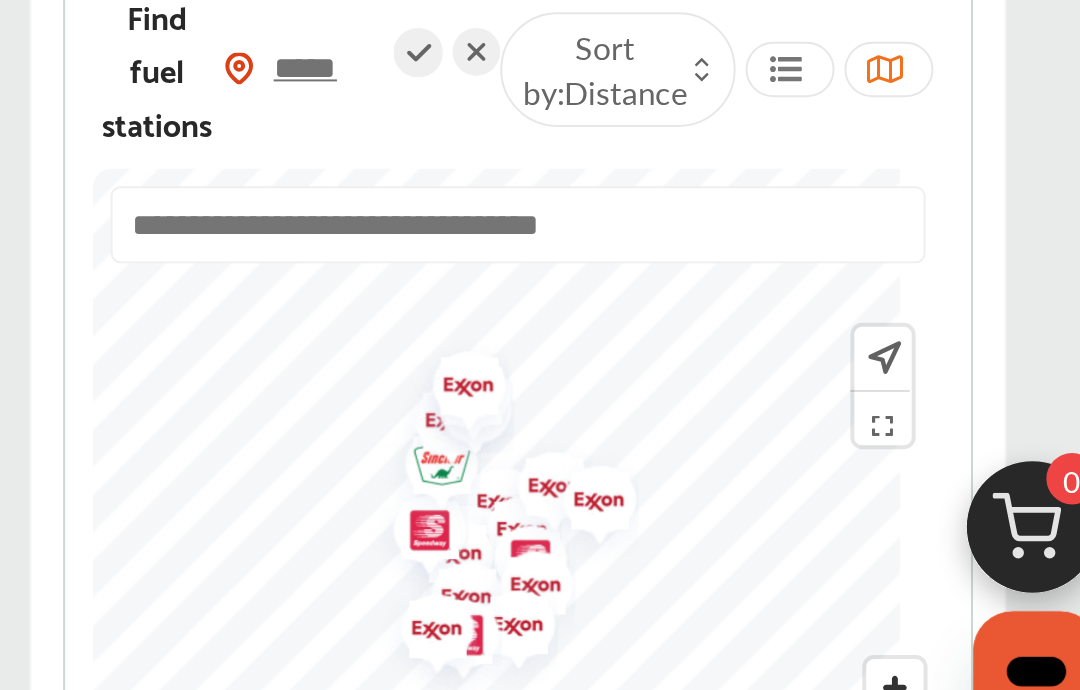 click on "Activate your Fuel Card
Get the free CarAdvise Fuel Card and  save $0.05 per gallon  at 60000+ locations* Get my Fuel Card Fuel Your Savings! No credit check required Pay for fuel with your checking account. Simply and securely link your checking account. The CarAdvise Fuel Card is not a credit card. Hassle-free savings Swipe the CarAdvise Fuel Card. Fill up your tank and save! Discounted amount is withdrawn from your checking account – no extra bills to pay. A USAA Perks®  benefit Save at the pump with USAA Perks. Use the CarAdvise vehicle maintenance solution for even greater hassle-free savings. Sign up in minutes  & unlock savings 1 Provide shipping address 2 Securely link checking account 3 Download mobile app to easily find fuel stations & track savings Get my Fuel Card Save big  on every gallon! 1 Use the mobile app to find fuel stations 2 Swipe the fuel card 3 Fuel and save $.05 / gallon!* Get my Fuel Card Frequently Asked Questions Where can I use the CarAdvise Fuel card?   Get fuel" at bounding box center (657, 475) 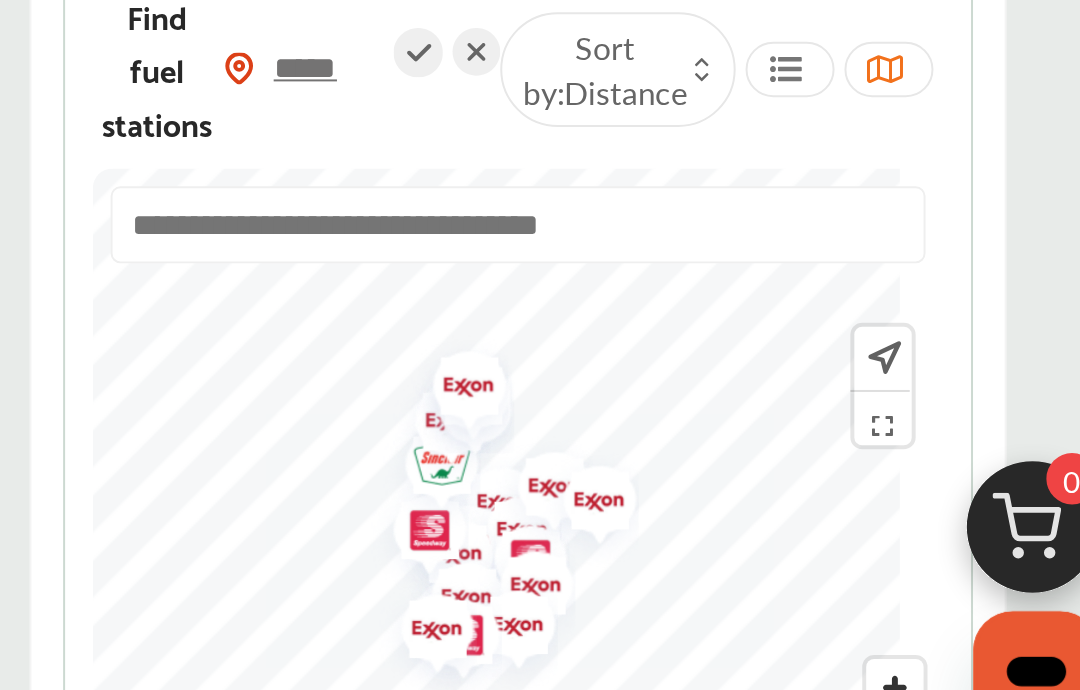 click at bounding box center (953, 513) 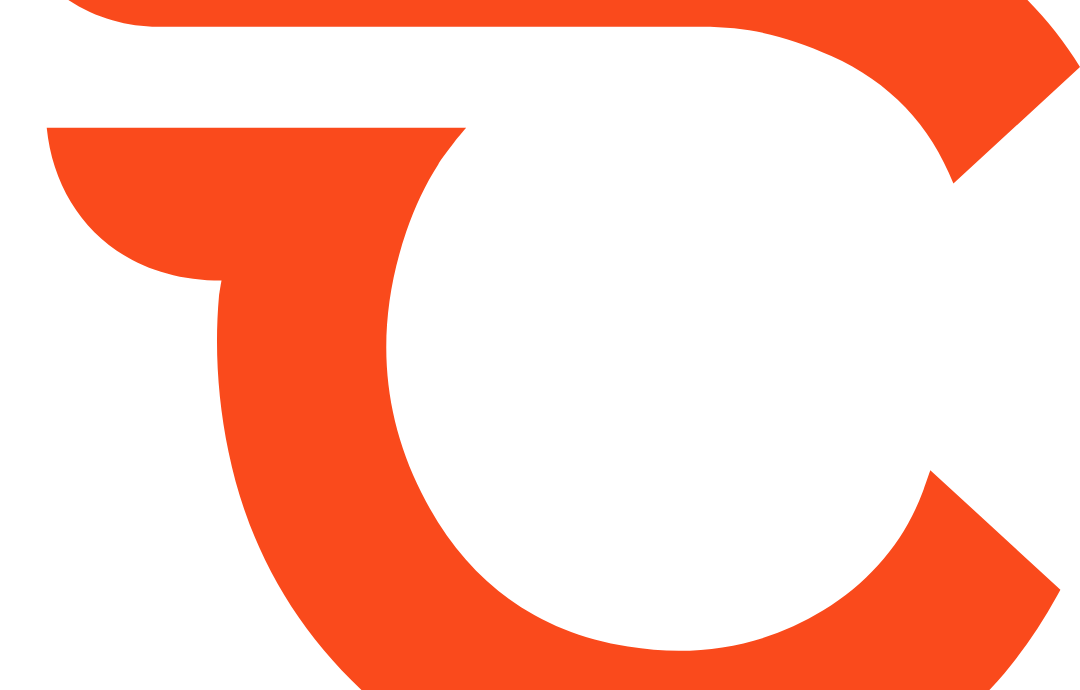 scroll, scrollTop: 0, scrollLeft: 0, axis: both 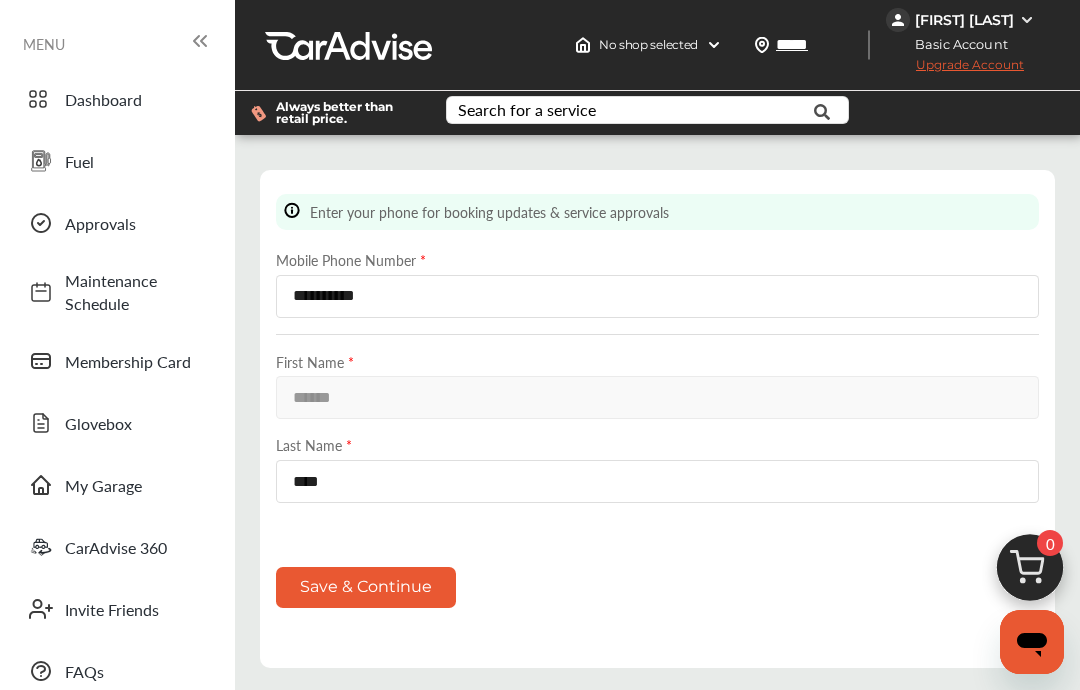 click on "Approvals" at bounding box center [135, 223] 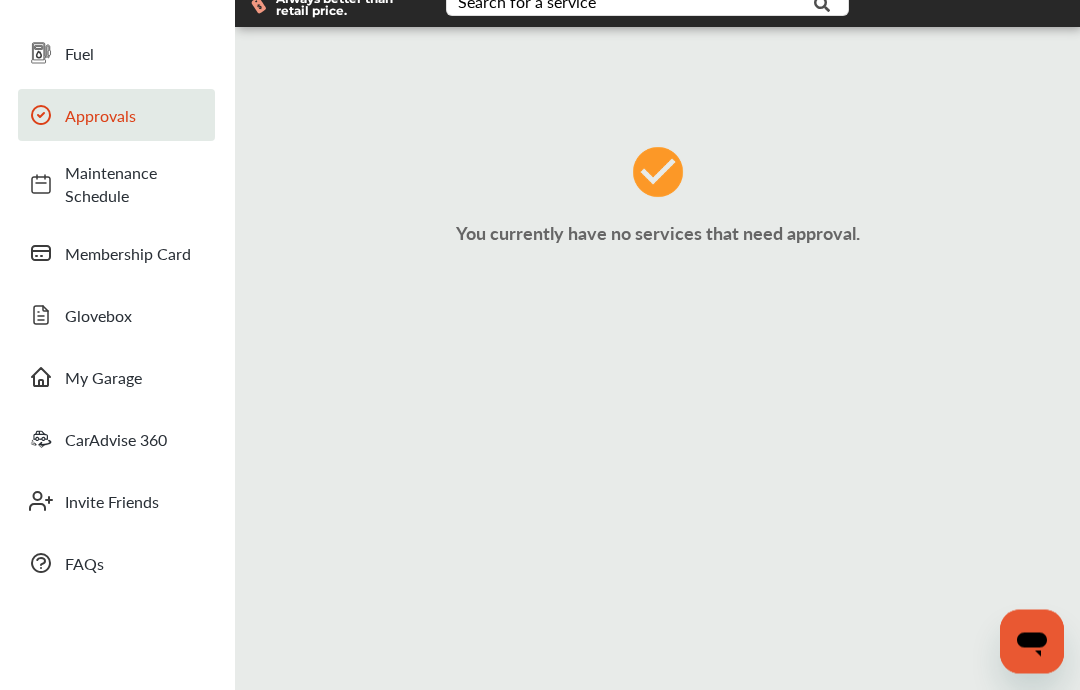 scroll, scrollTop: 109, scrollLeft: 0, axis: vertical 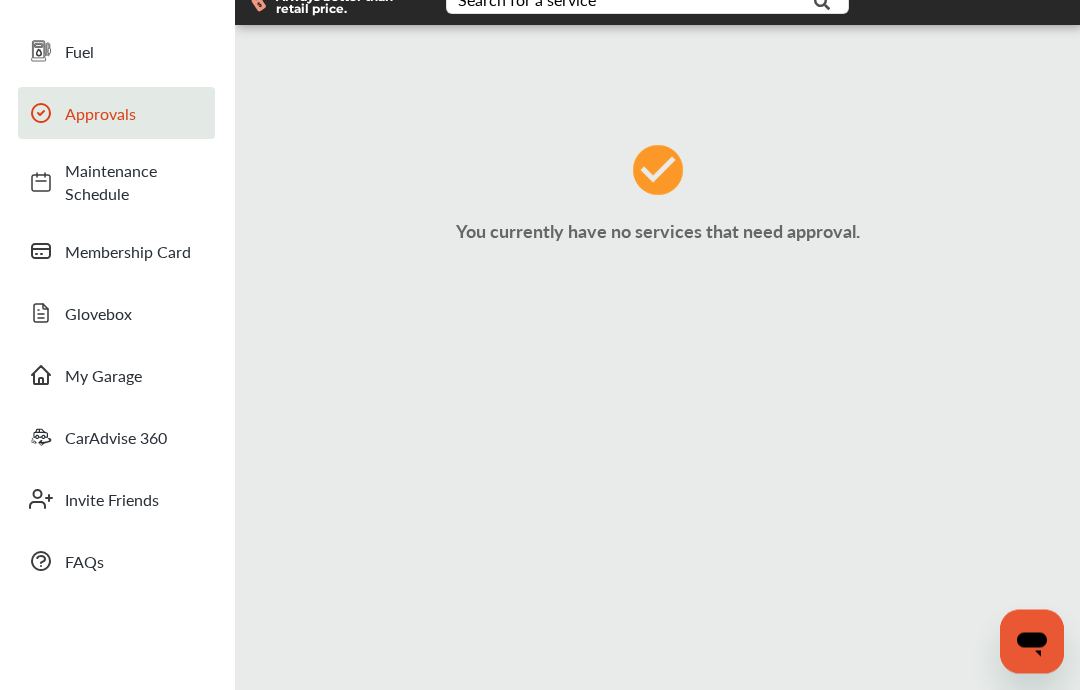 click on "Glovebox" at bounding box center (135, 314) 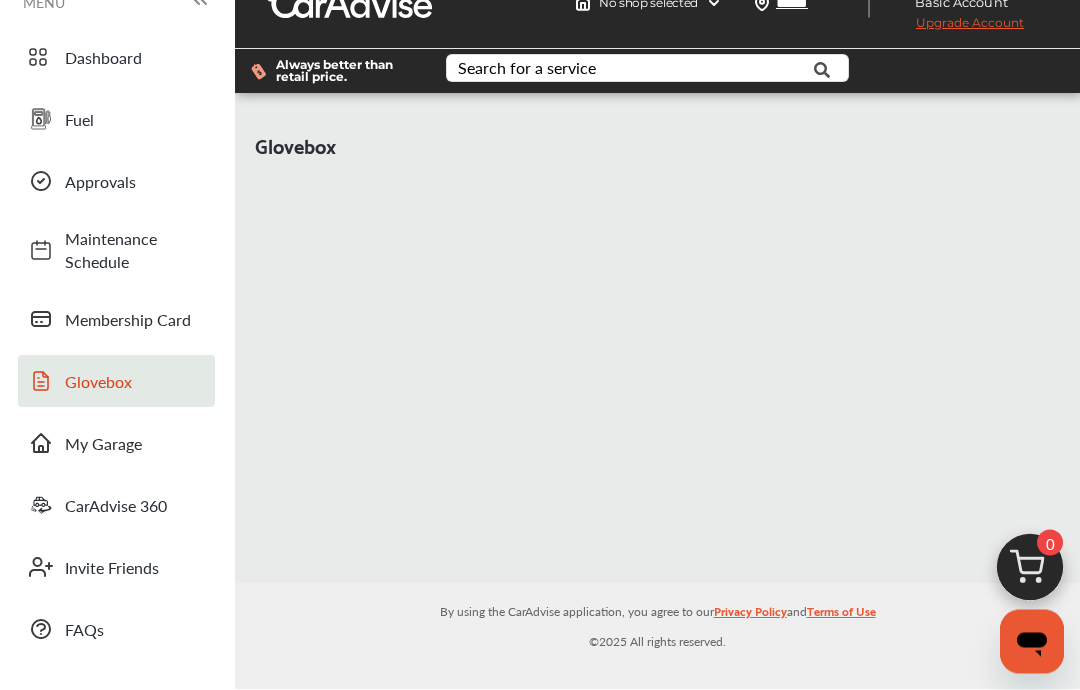 scroll, scrollTop: 91, scrollLeft: 0, axis: vertical 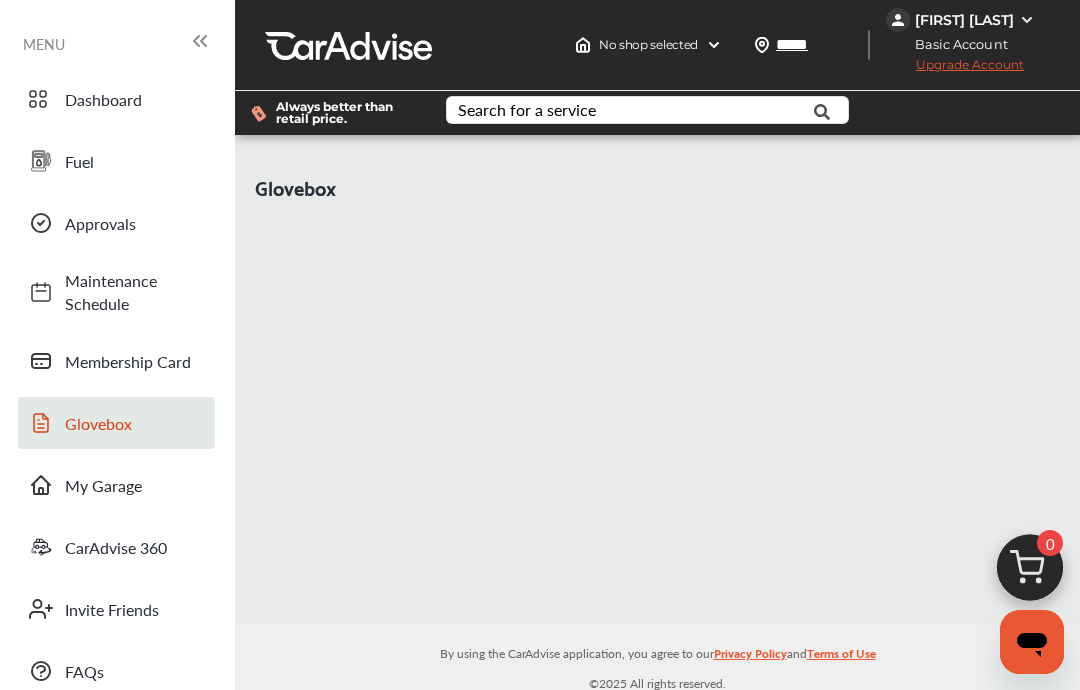 click on "Dashboard" at bounding box center [135, 99] 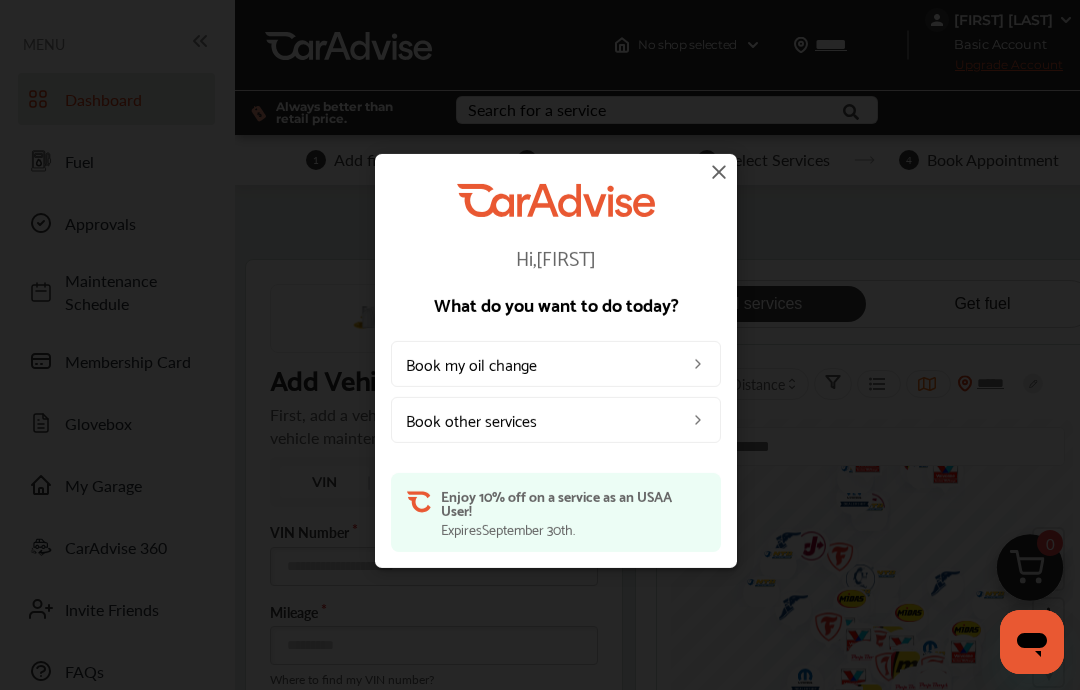 click at bounding box center (719, 172) 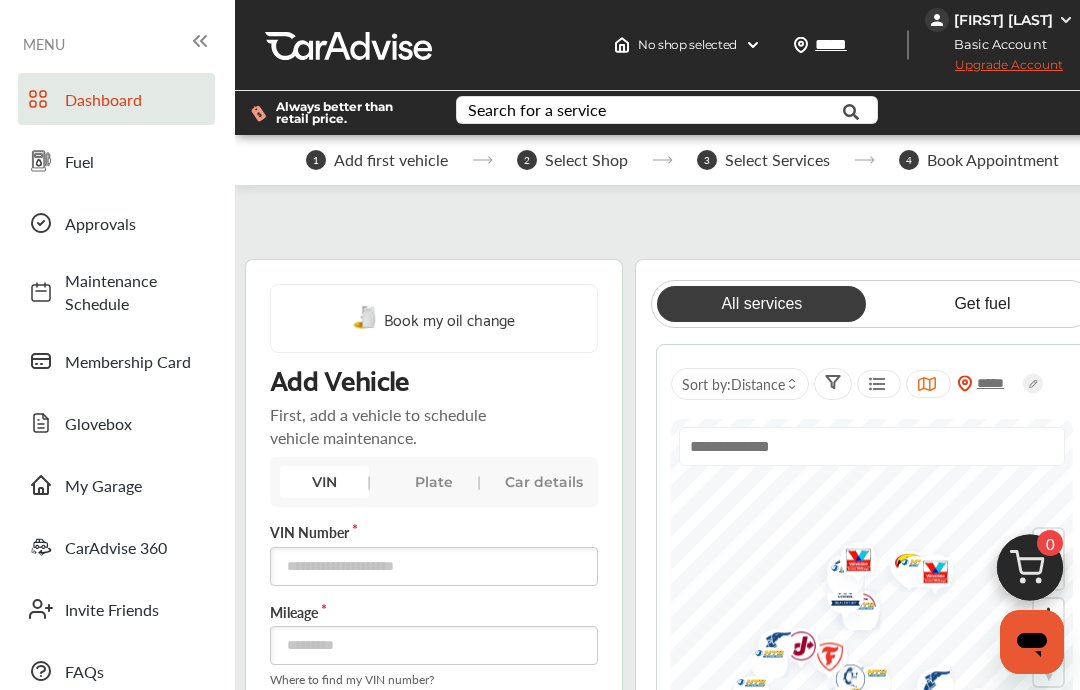 scroll, scrollTop: 11, scrollLeft: 0, axis: vertical 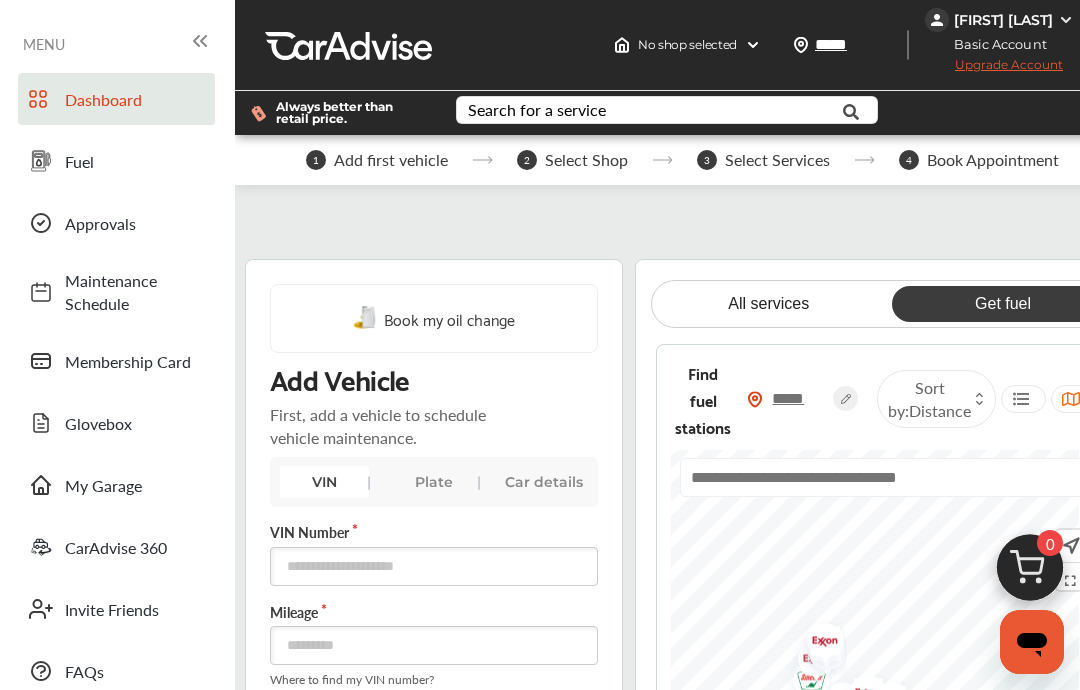 click on "CarAdvise 360" at bounding box center [135, 547] 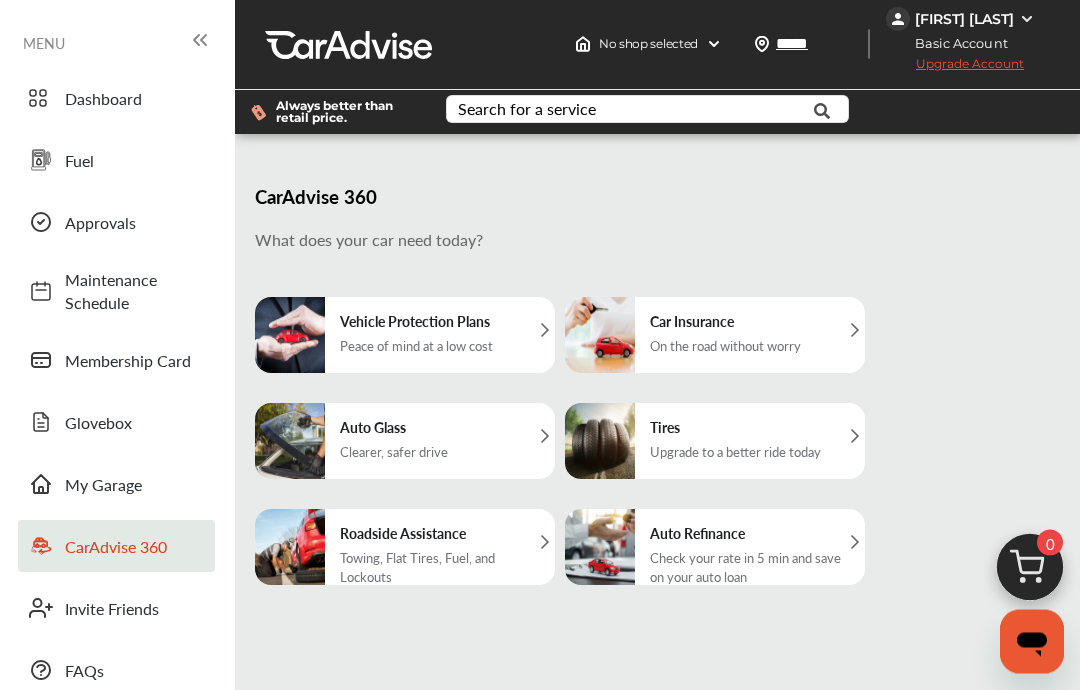 scroll, scrollTop: 0, scrollLeft: 0, axis: both 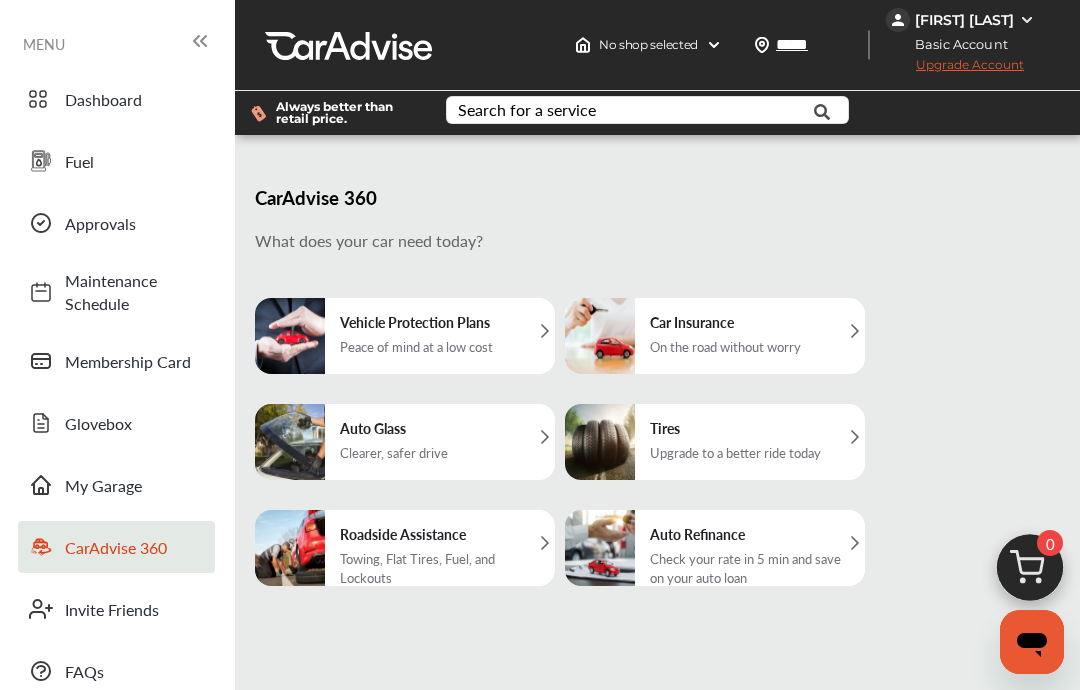 click on "[FIRST] [LAST]" at bounding box center (964, 20) 